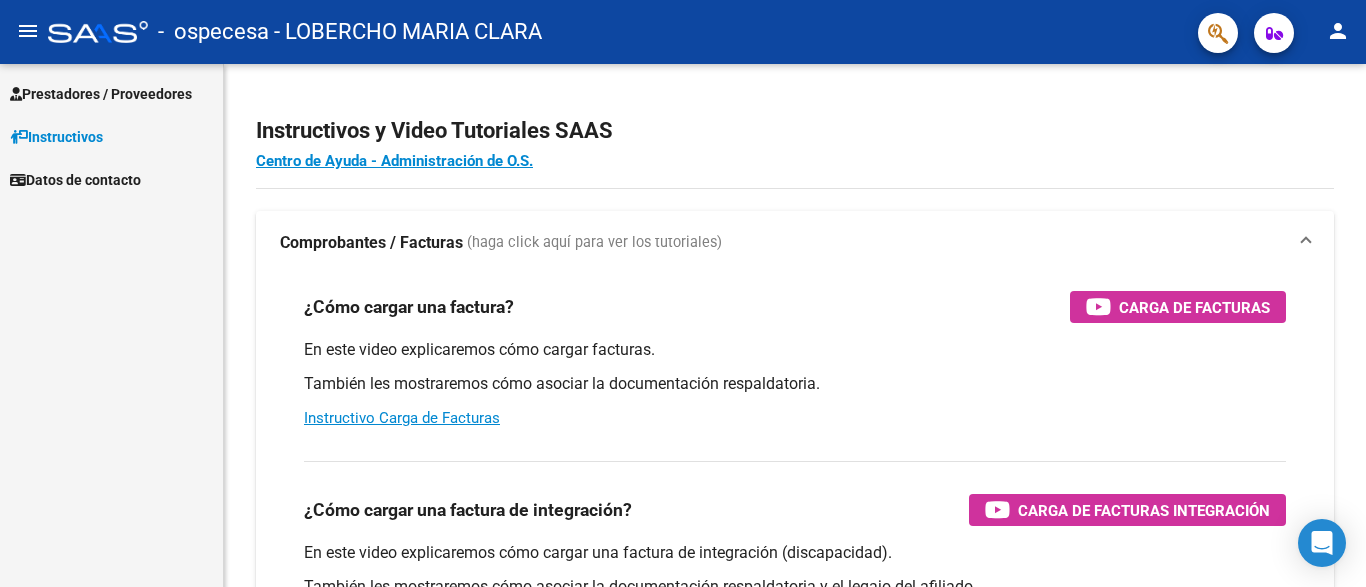 scroll, scrollTop: 0, scrollLeft: 0, axis: both 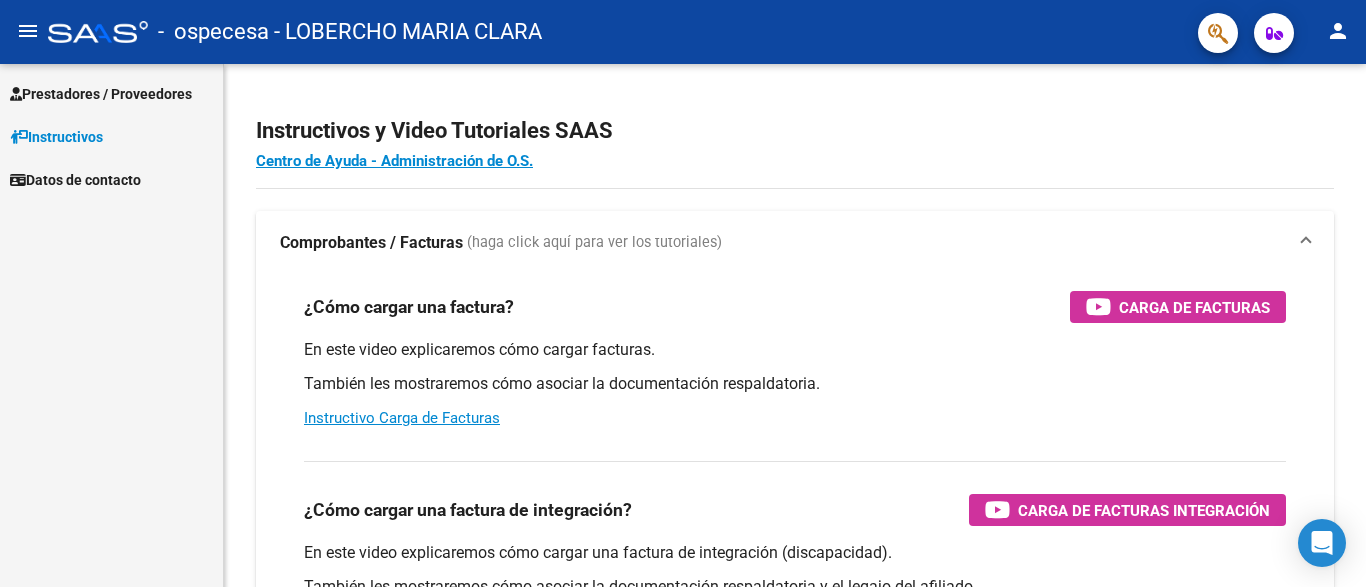 click on "Prestadores / Proveedores" at bounding box center [101, 94] 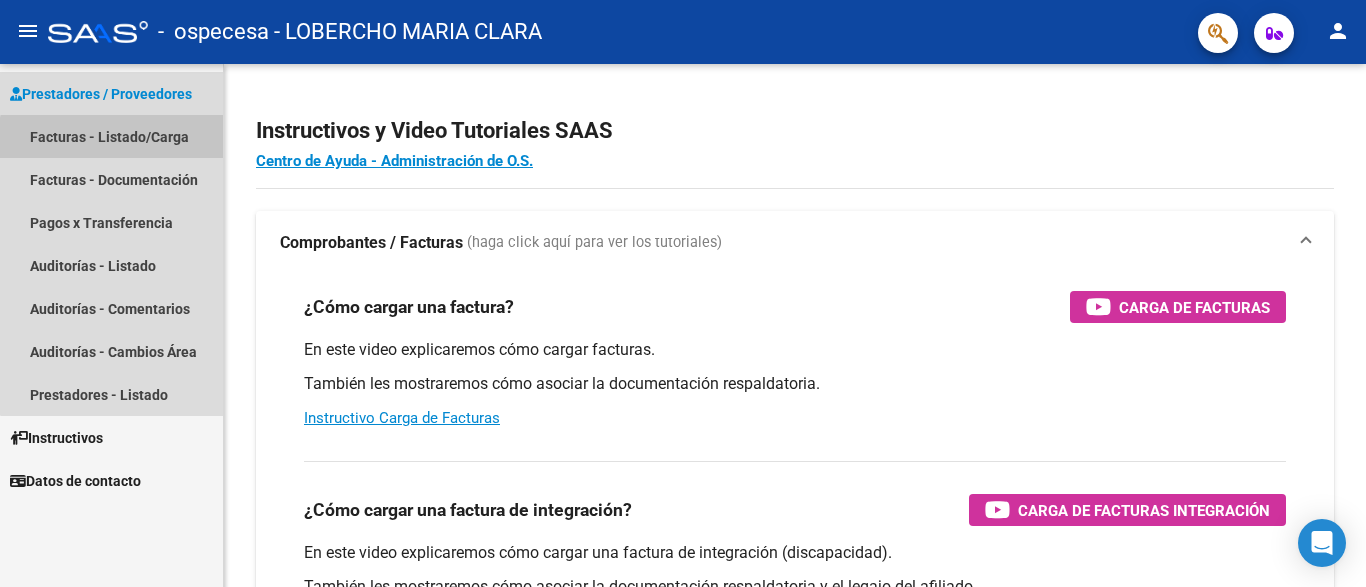 click on "Facturas - Listado/Carga" at bounding box center (111, 136) 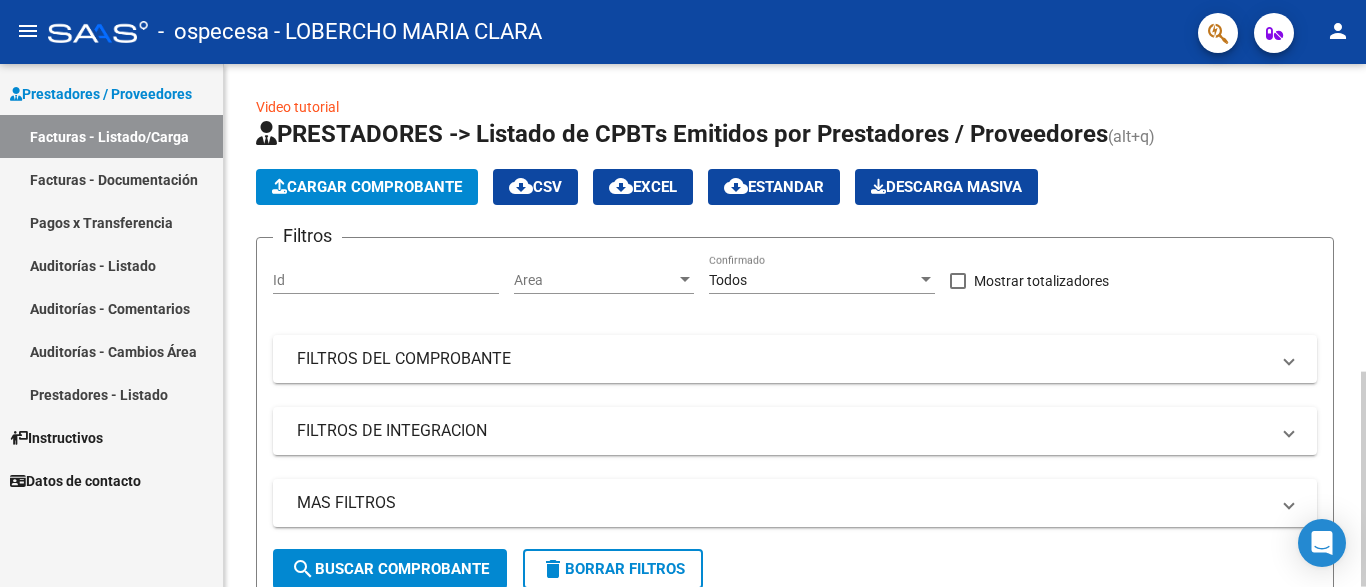 click on "Cargar Comprobante
cloud_download  CSV  cloud_download  EXCEL  cloud_download  Estandar   Descarga Masiva" 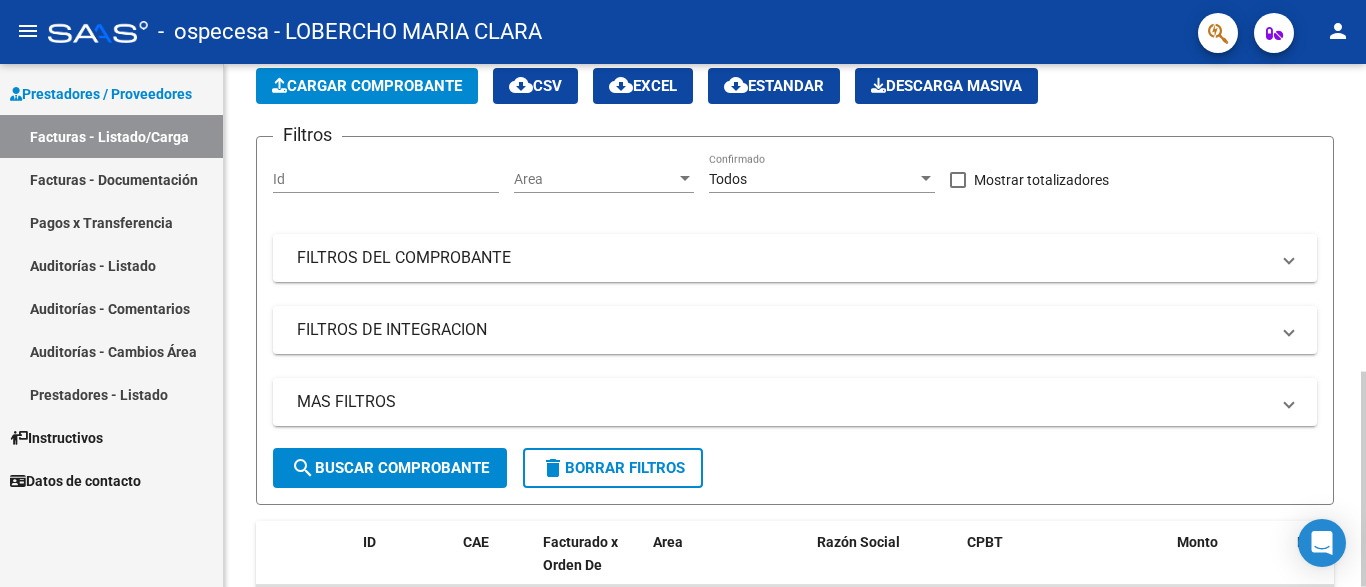 scroll, scrollTop: 102, scrollLeft: 0, axis: vertical 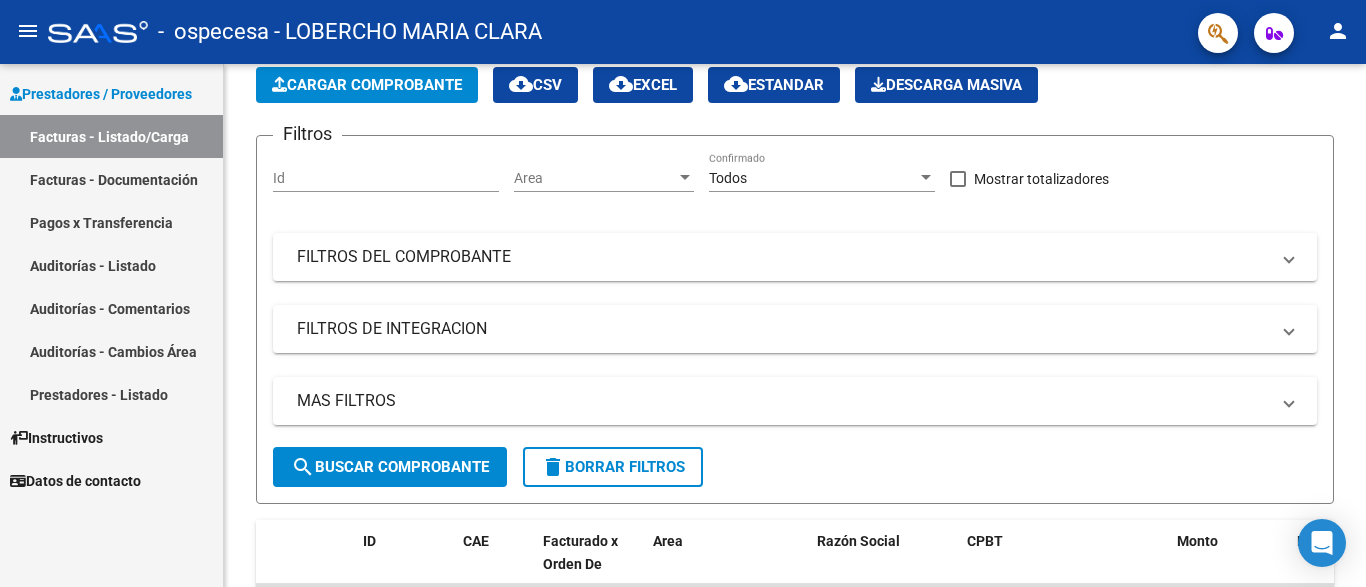 click on "Facturas - Listado/Carga" at bounding box center [111, 136] 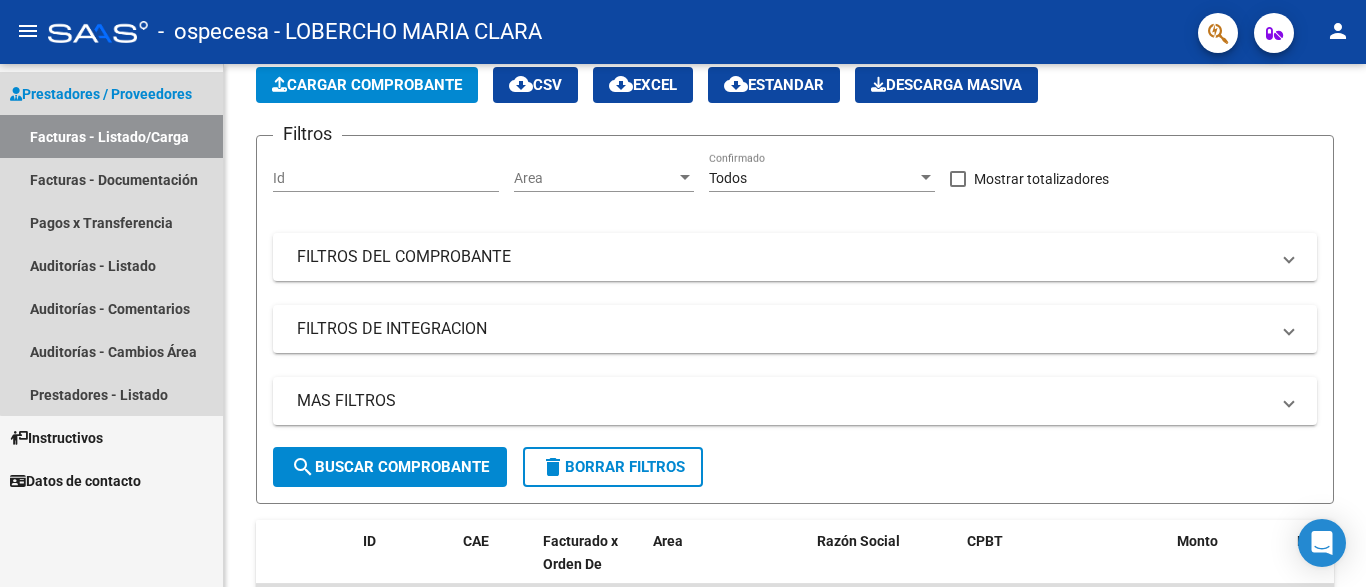 click on "Prestadores / Proveedores" at bounding box center [101, 94] 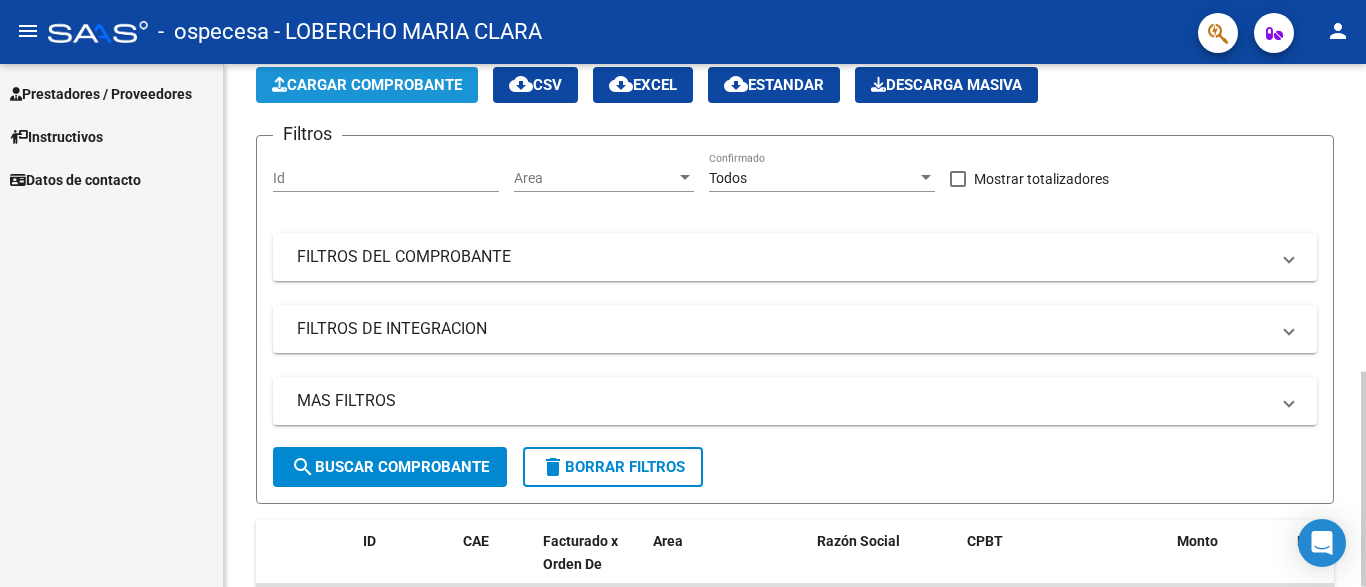 click on "Cargar Comprobante" 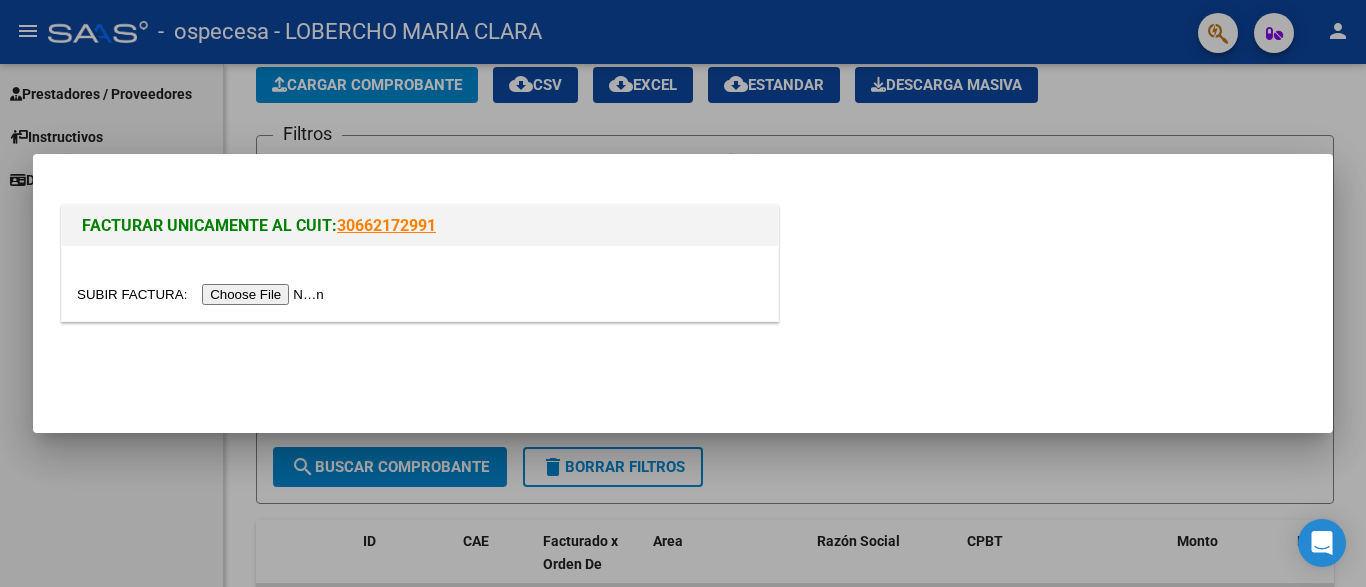click at bounding box center (203, 294) 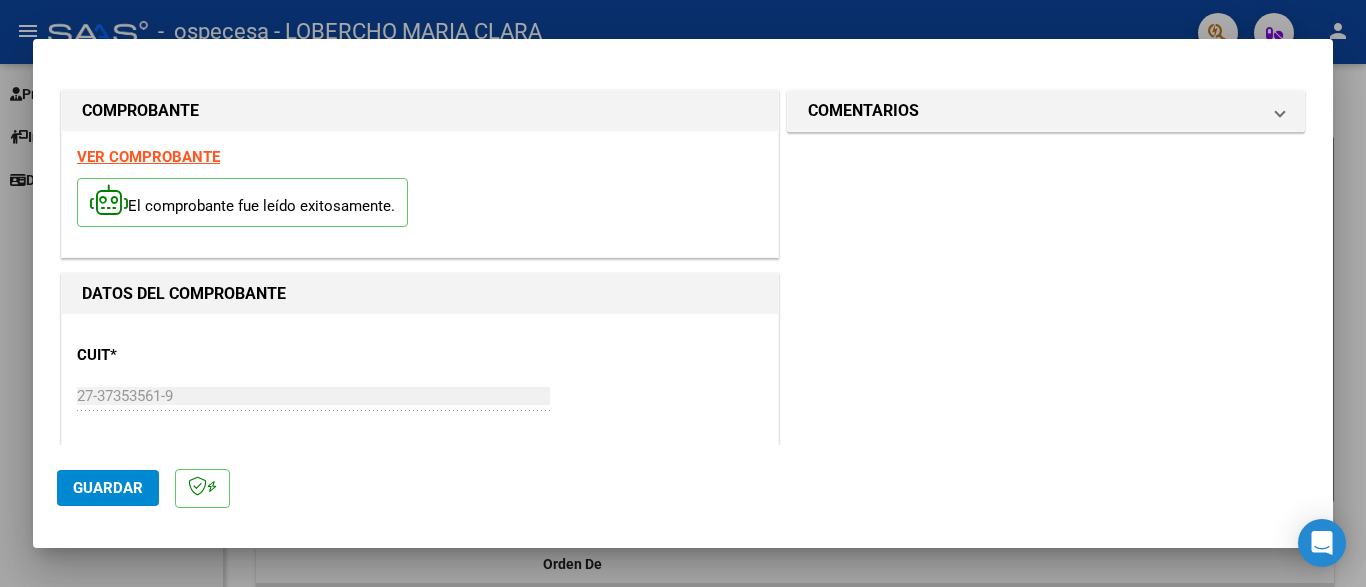 click on "El comprobante fue leído exitosamente." at bounding box center (420, 205) 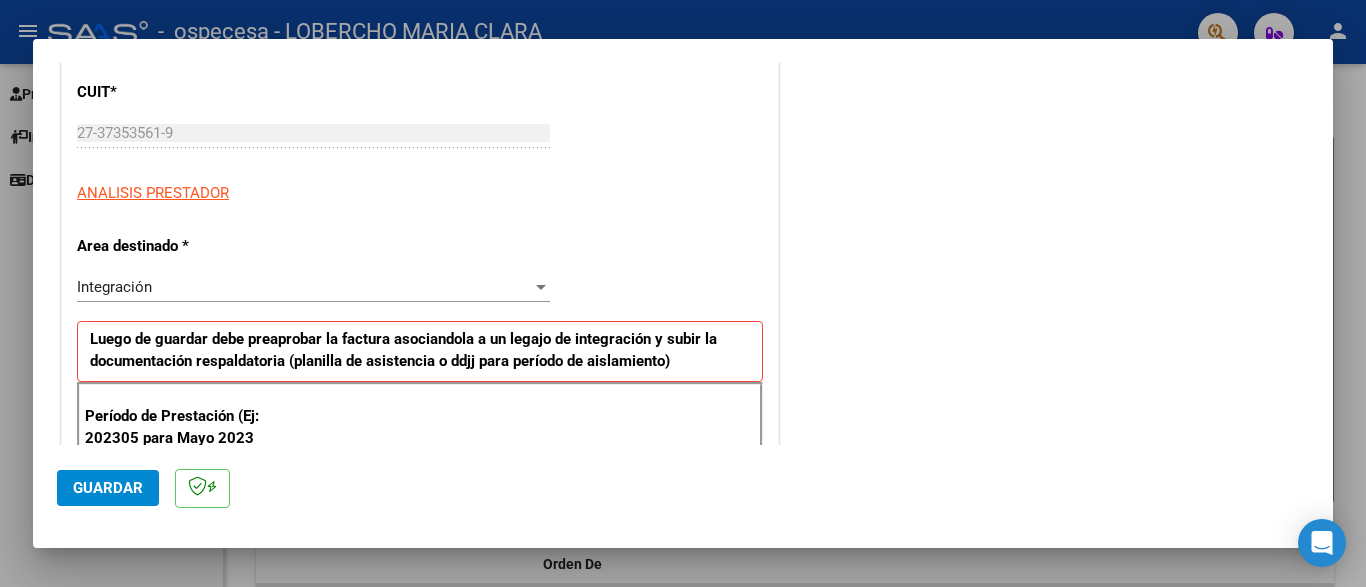 scroll, scrollTop: 270, scrollLeft: 0, axis: vertical 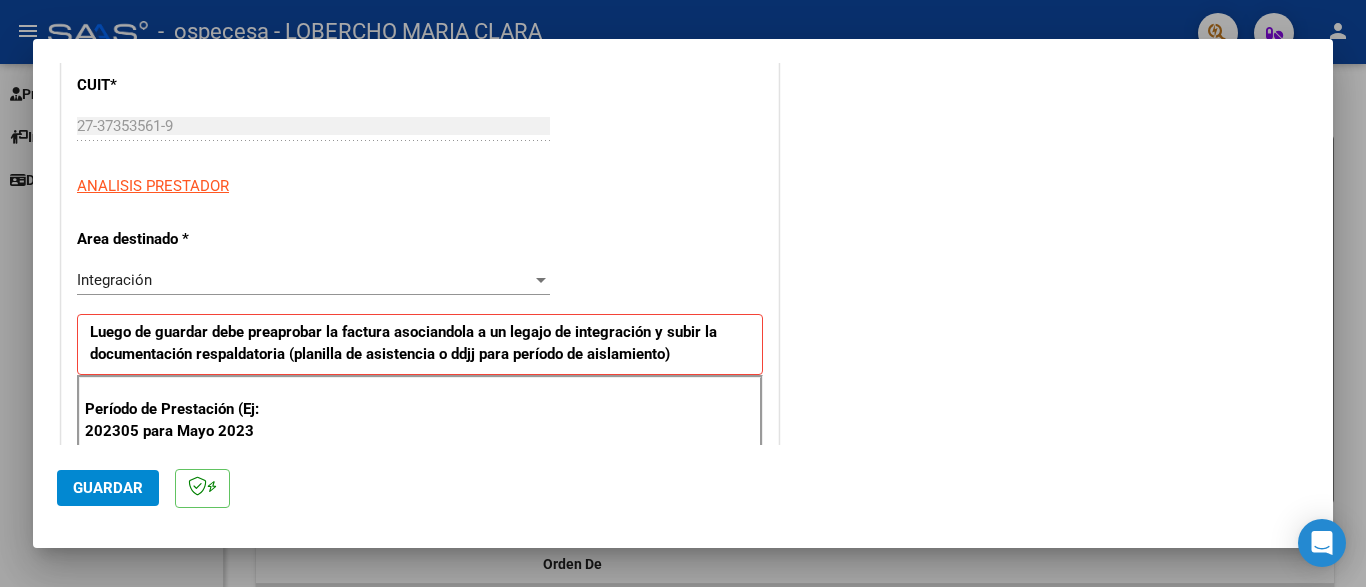click on "Area destinado *" at bounding box center [180, 239] 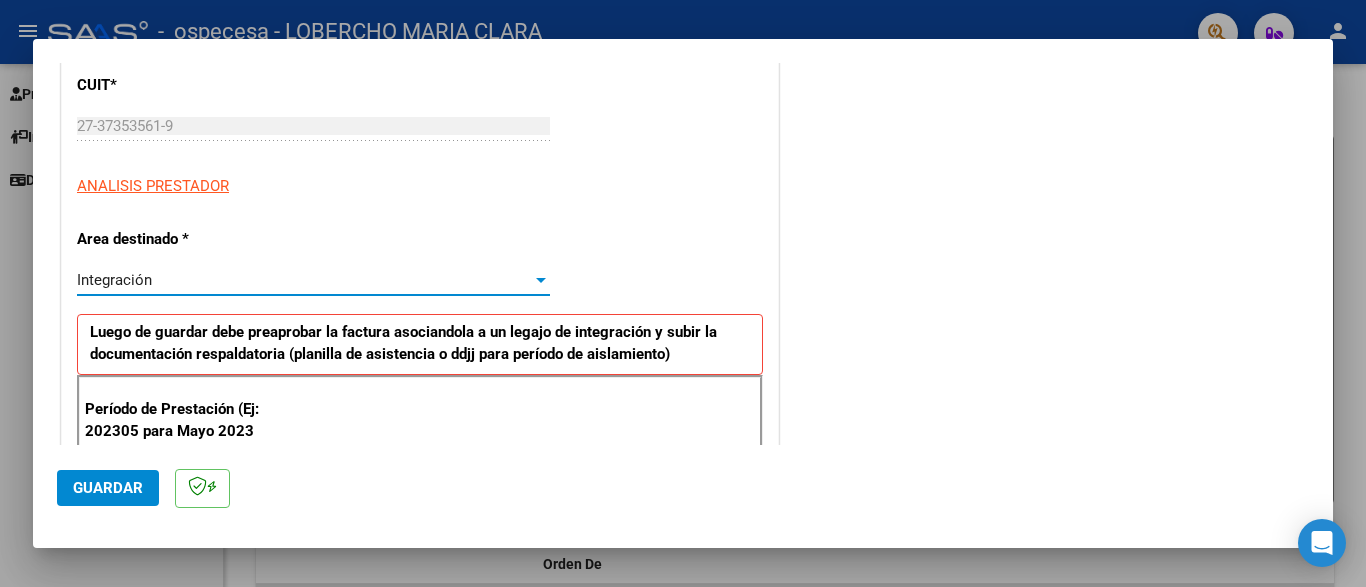 click on "Integración" at bounding box center [304, 280] 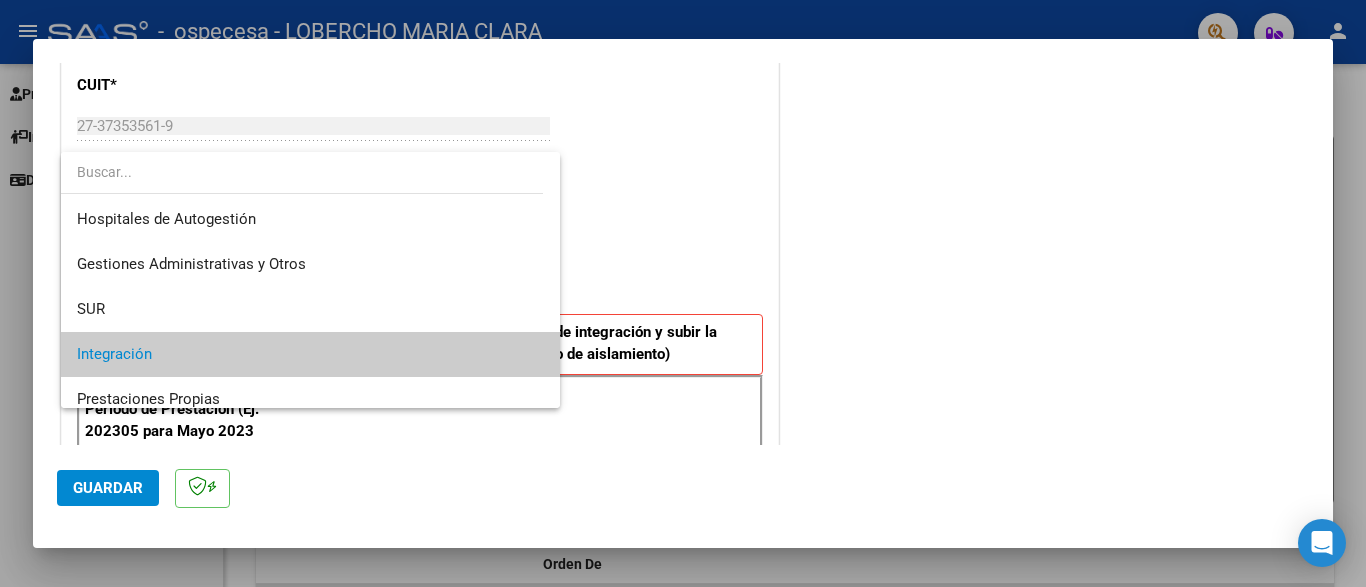 scroll, scrollTop: 74, scrollLeft: 0, axis: vertical 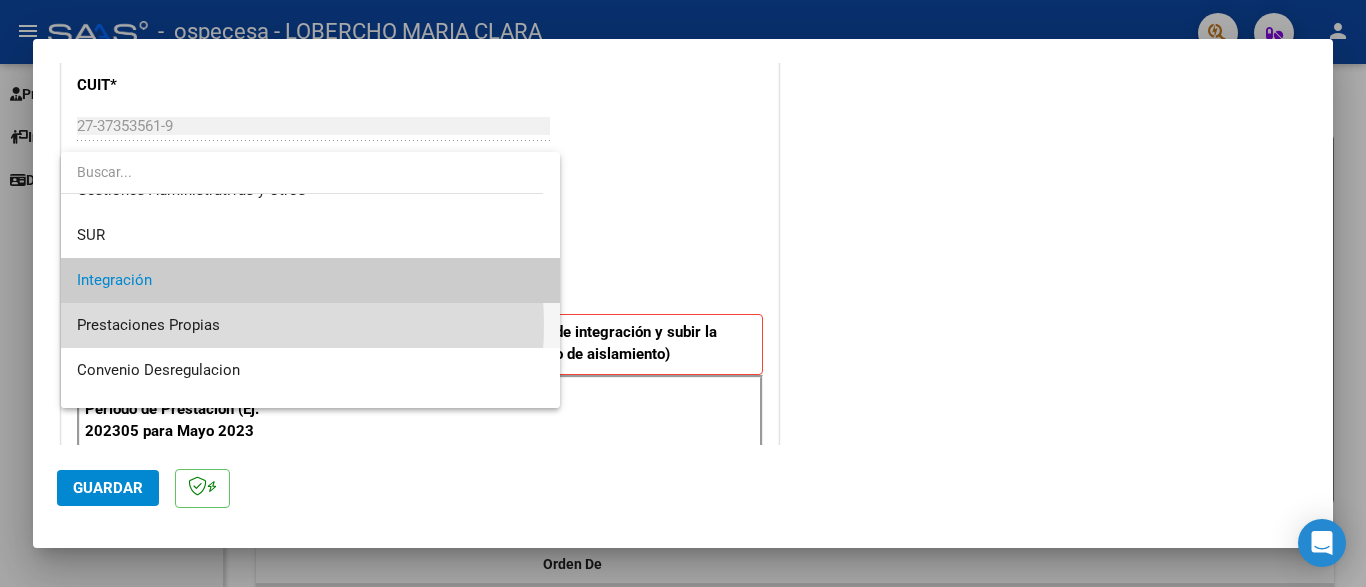 click on "Prestaciones Propias" at bounding box center [310, 325] 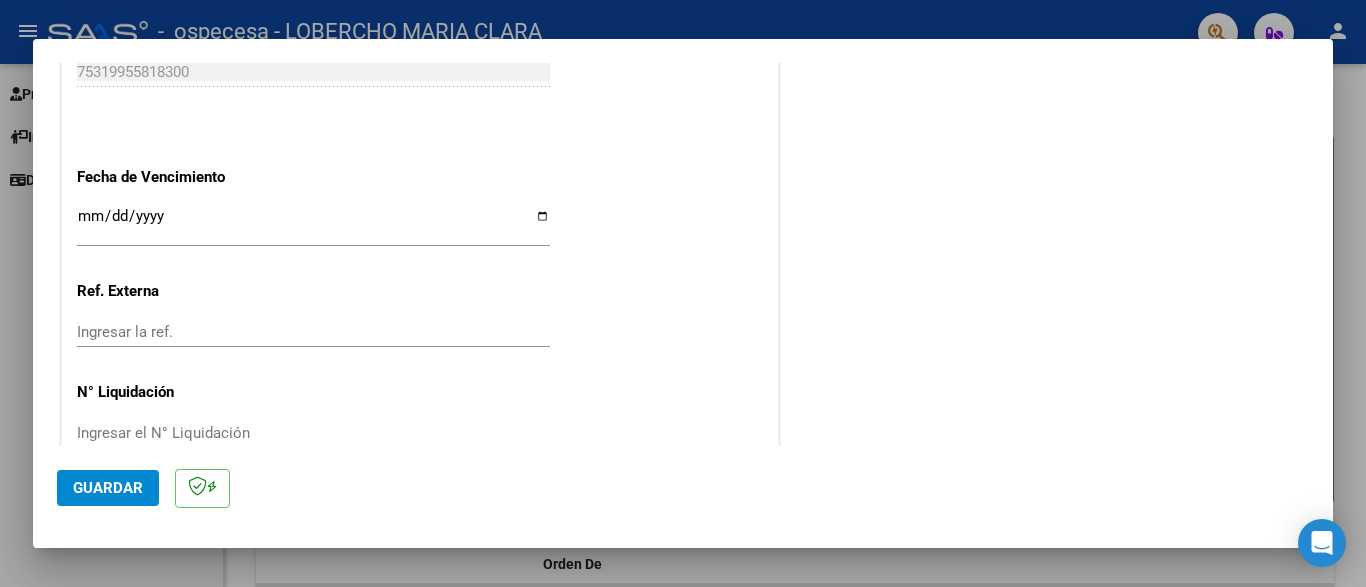 scroll, scrollTop: 1115, scrollLeft: 0, axis: vertical 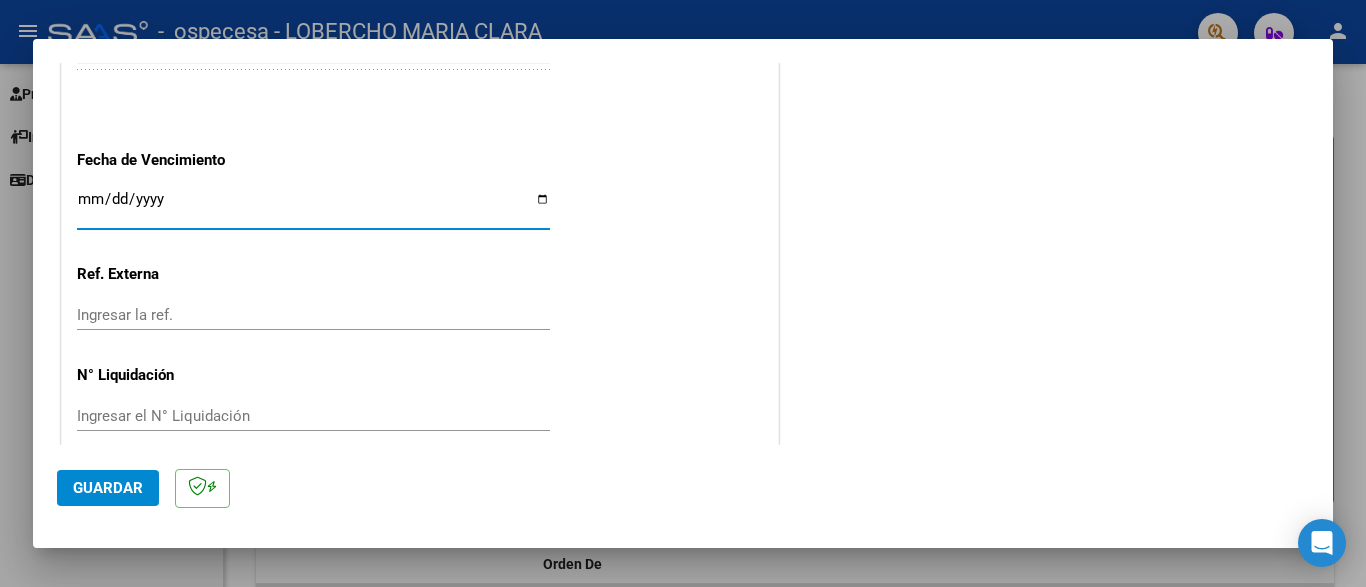 click on "Ingresar la fecha" at bounding box center (313, 207) 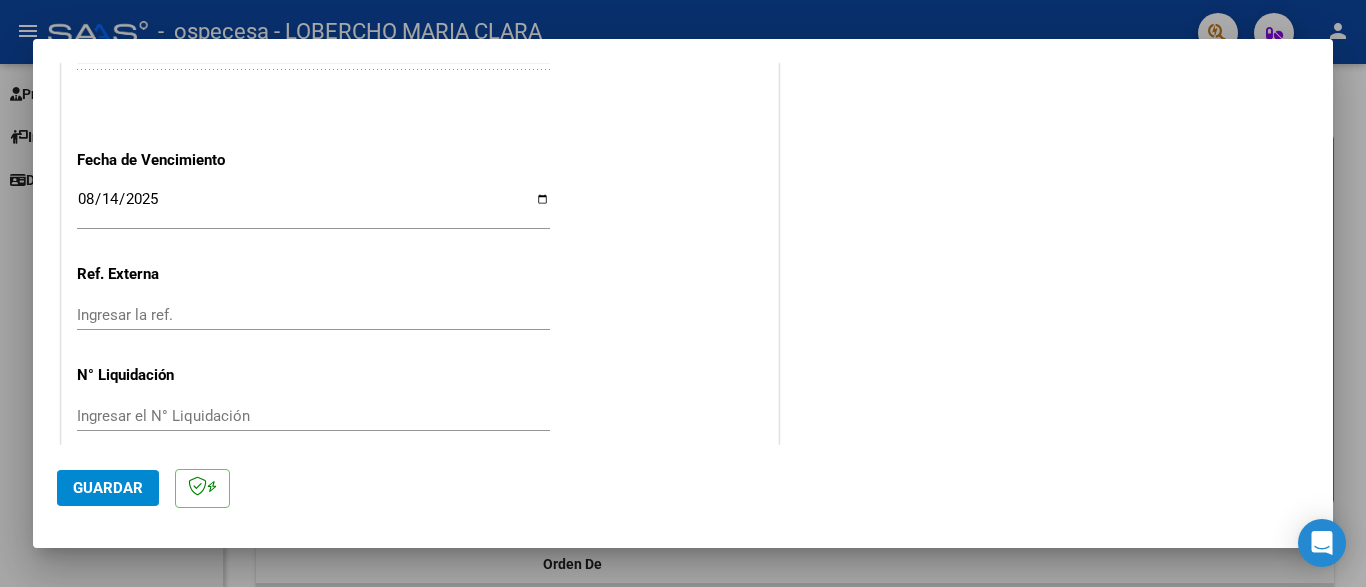 click on "CUIT  *   27-37353561-9 Ingresar CUIT  ANALISIS PRESTADOR  Area destinado * Prestaciones Propias Seleccionar Area  Comprobante Tipo * Factura C Seleccionar Tipo Punto de Venta  *   1 Ingresar el Nro.  Número  *   969 Ingresar el Nro.  Monto  *   $ 123.706,10 Ingresar el monto  Fecha del Cpbt.  *   2025-08-04 Ingresar la fecha  CAE / CAEA (no ingrese CAI)    75319955818300 Ingresar el CAE o CAEA (no ingrese CAI)  Fecha de Vencimiento    2025-08-14 Ingresar la fecha  Ref. Externa    Ingresar la ref.  N° Liquidación    Ingresar el N° Liquidación" at bounding box center [420, -168] 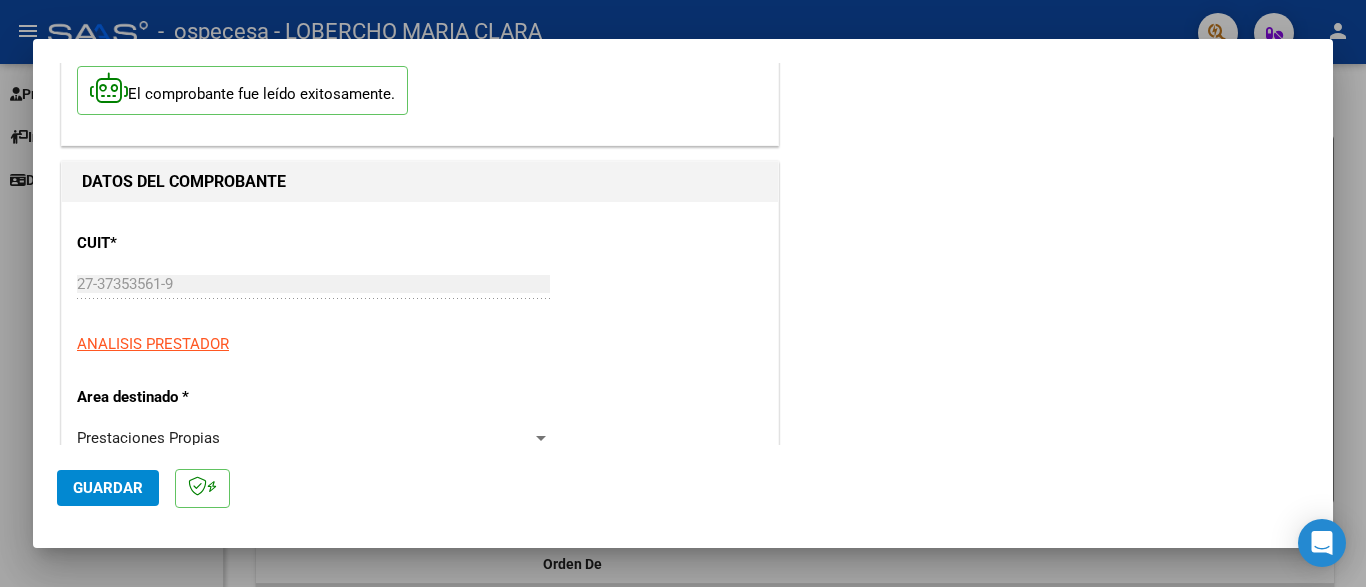 scroll, scrollTop: 0, scrollLeft: 0, axis: both 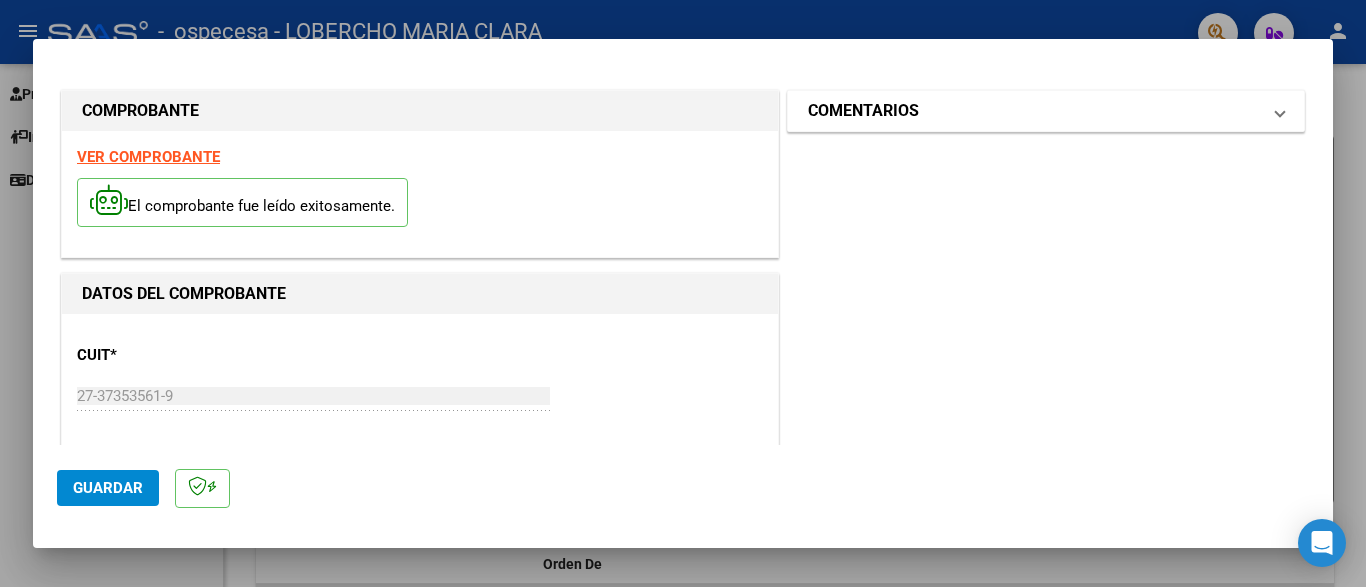 click on "COMENTARIOS" at bounding box center [1034, 111] 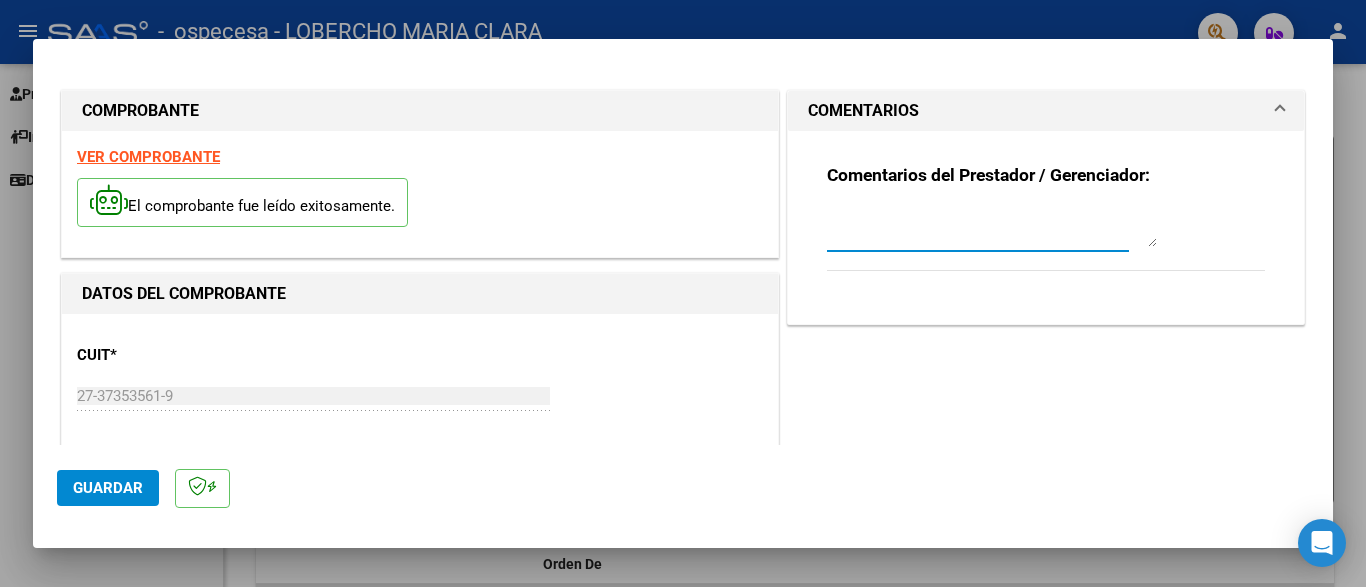 click at bounding box center [992, 227] 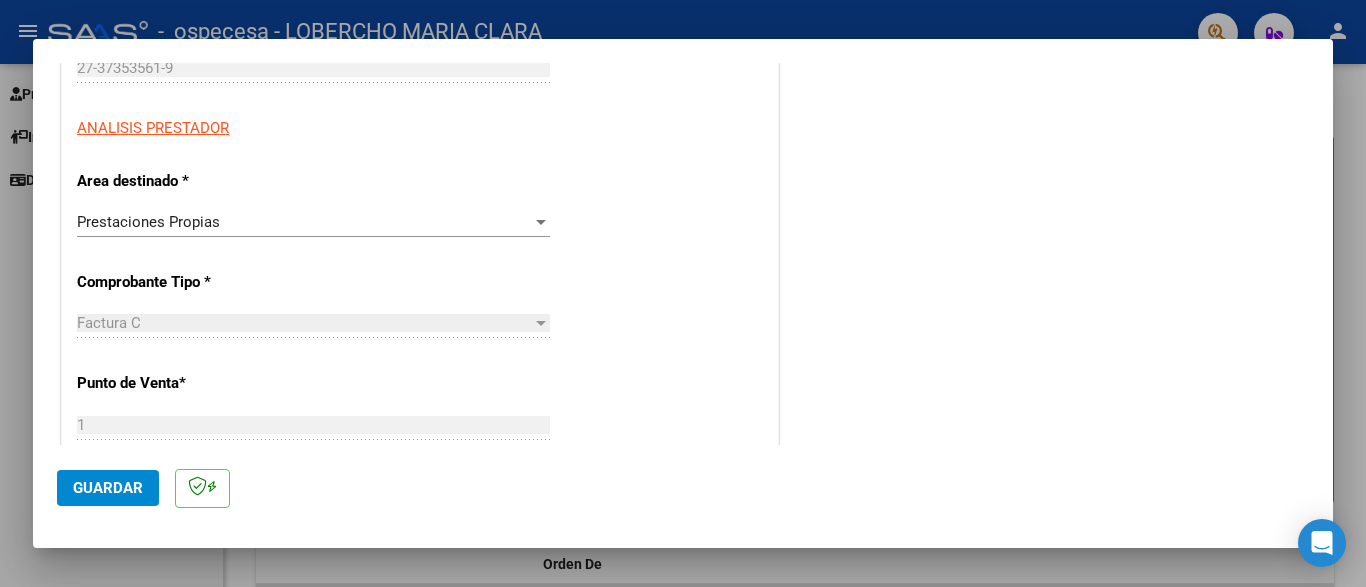 scroll, scrollTop: 232, scrollLeft: 0, axis: vertical 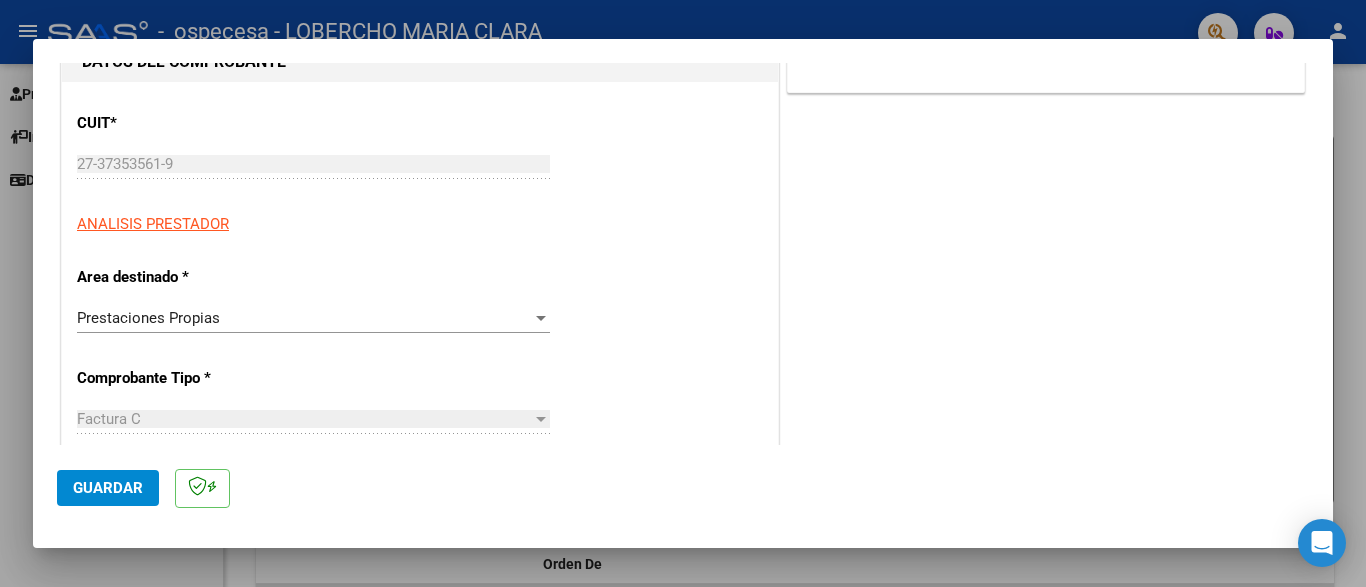 click on "Prestaciones Propias Seleccionar Area" at bounding box center (313, 318) 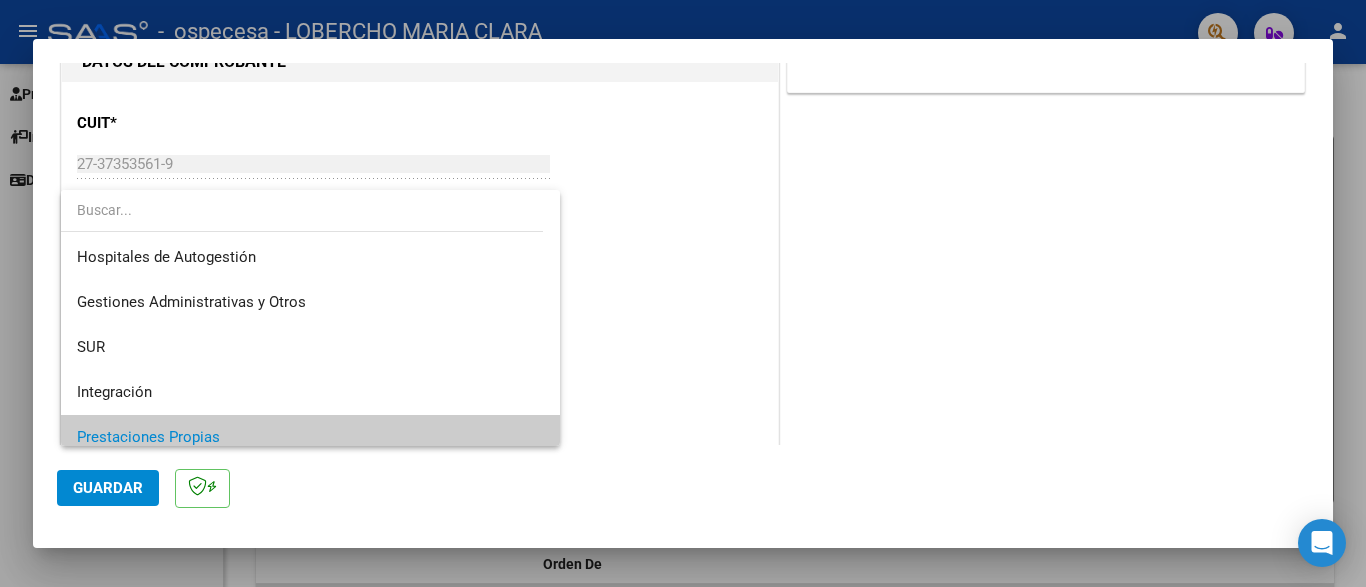 scroll, scrollTop: 119, scrollLeft: 0, axis: vertical 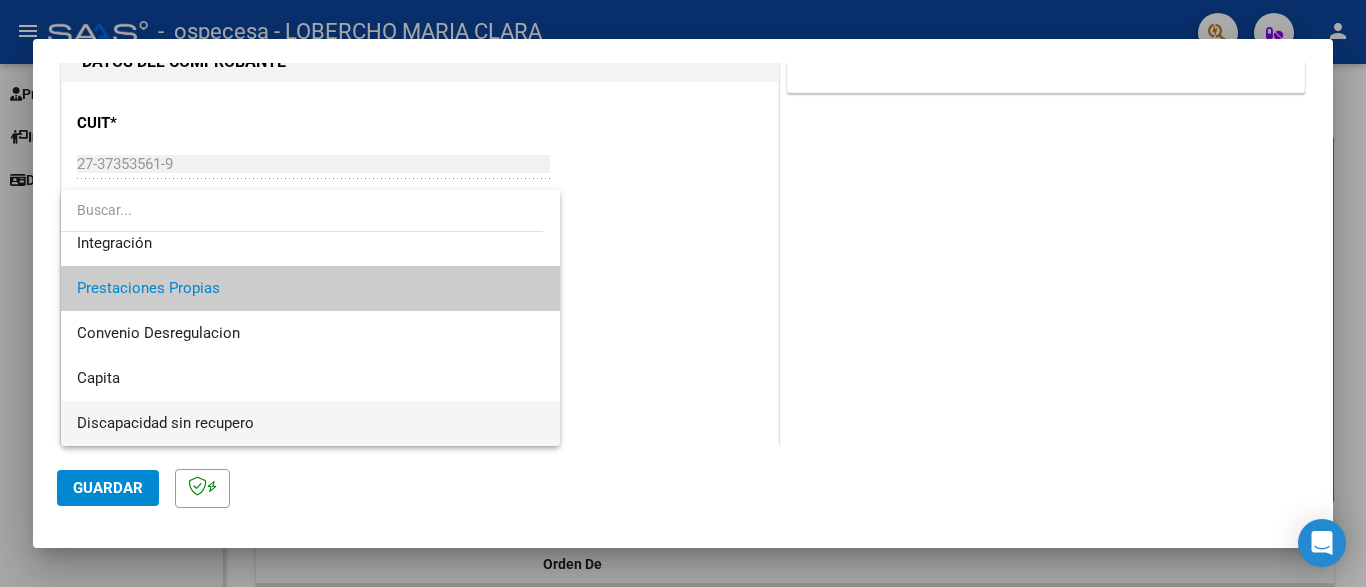 click on "Discapacidad sin recupero" at bounding box center (310, 423) 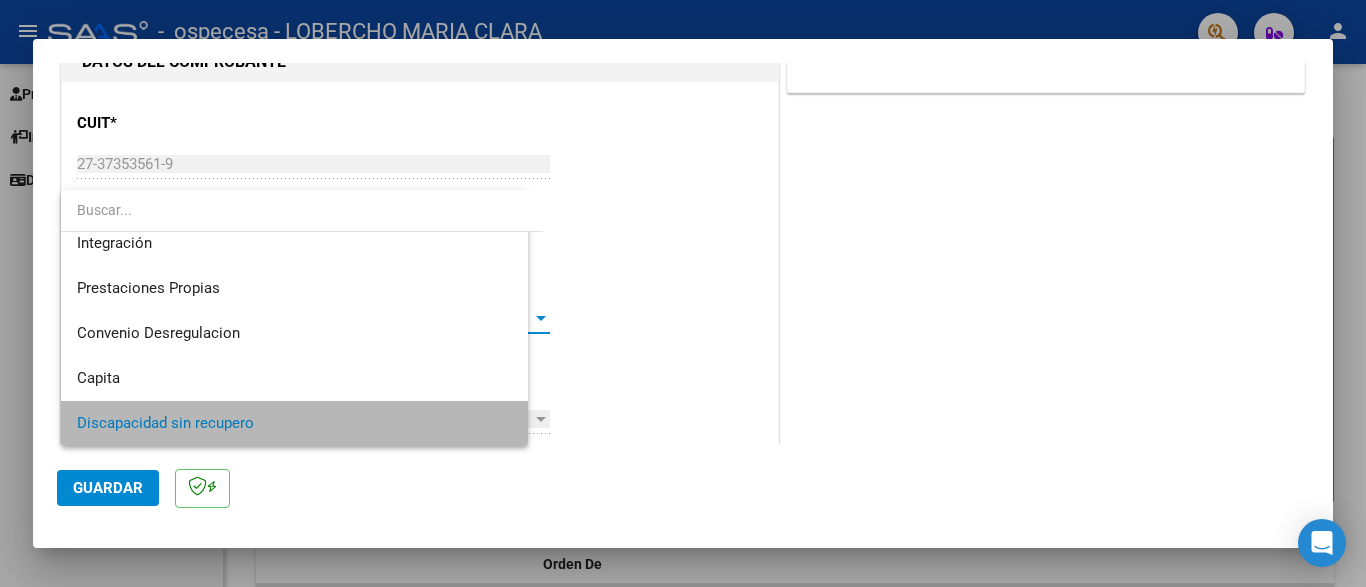 scroll, scrollTop: 146, scrollLeft: 0, axis: vertical 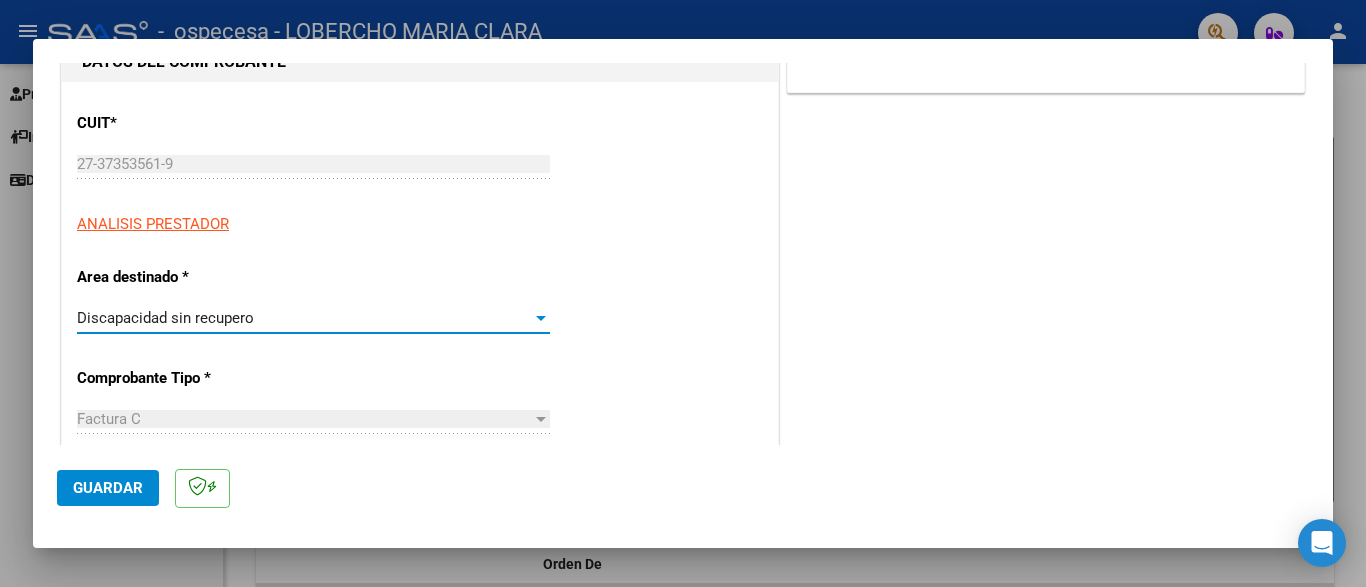 click on "Discapacidad sin recupero" at bounding box center (304, 318) 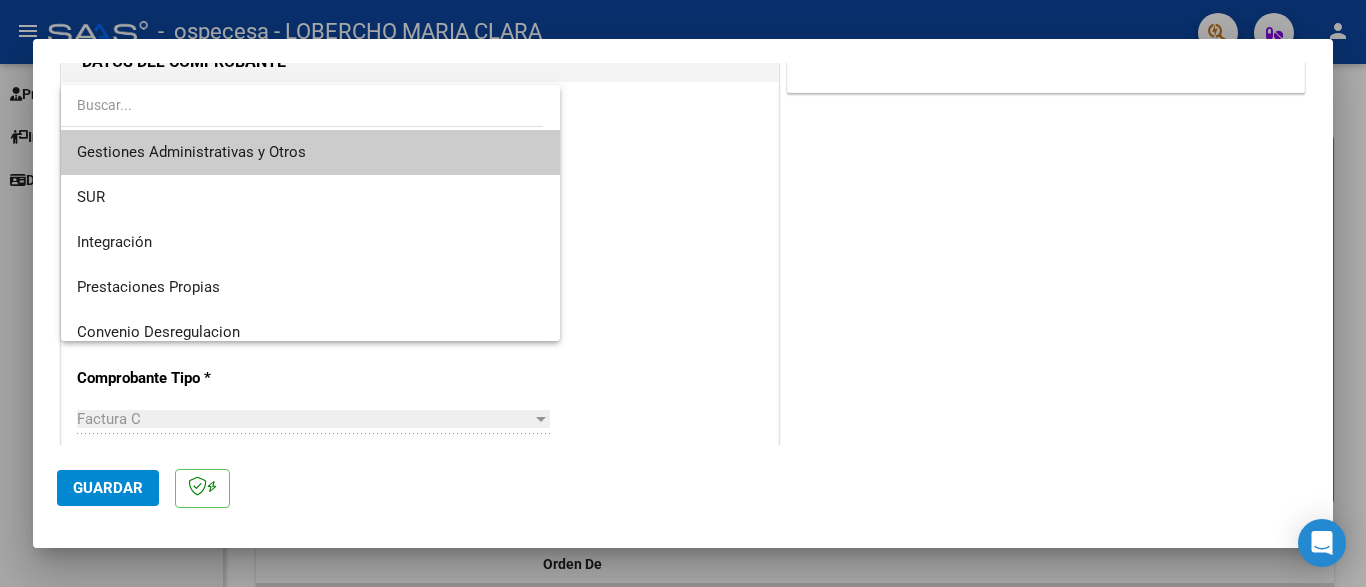 scroll, scrollTop: 0, scrollLeft: 0, axis: both 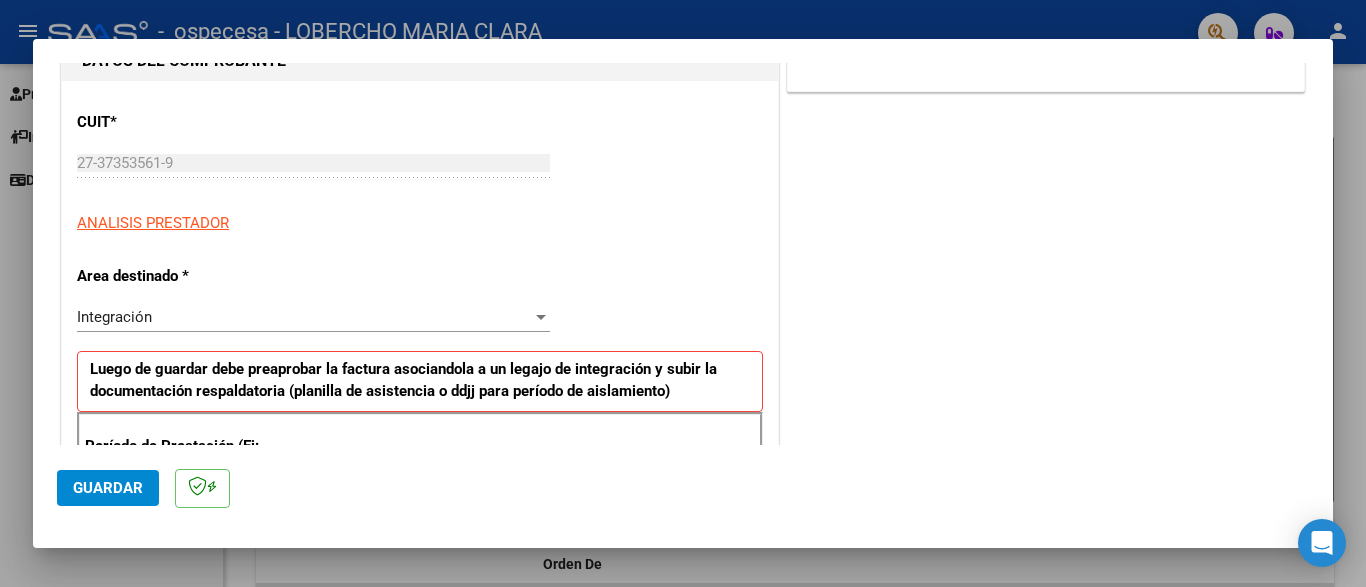click on "CUIT * [CUIT] Ingresar CUIT ANALISIS PRESTADOR" at bounding box center (420, 165) 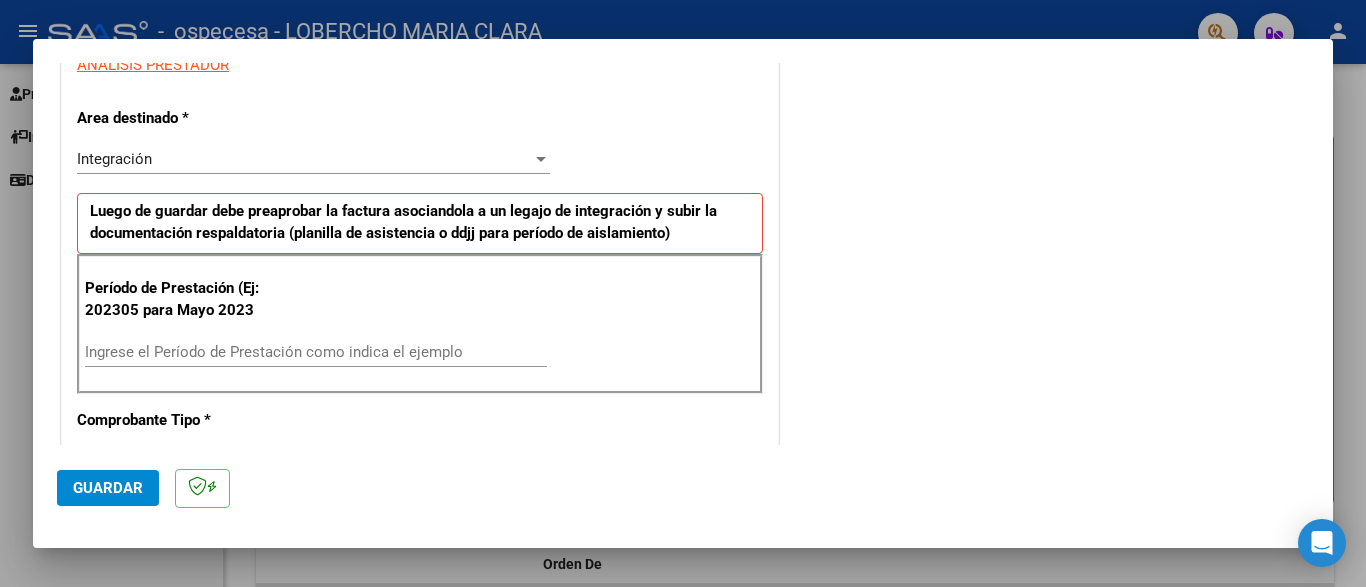 scroll, scrollTop: 395, scrollLeft: 0, axis: vertical 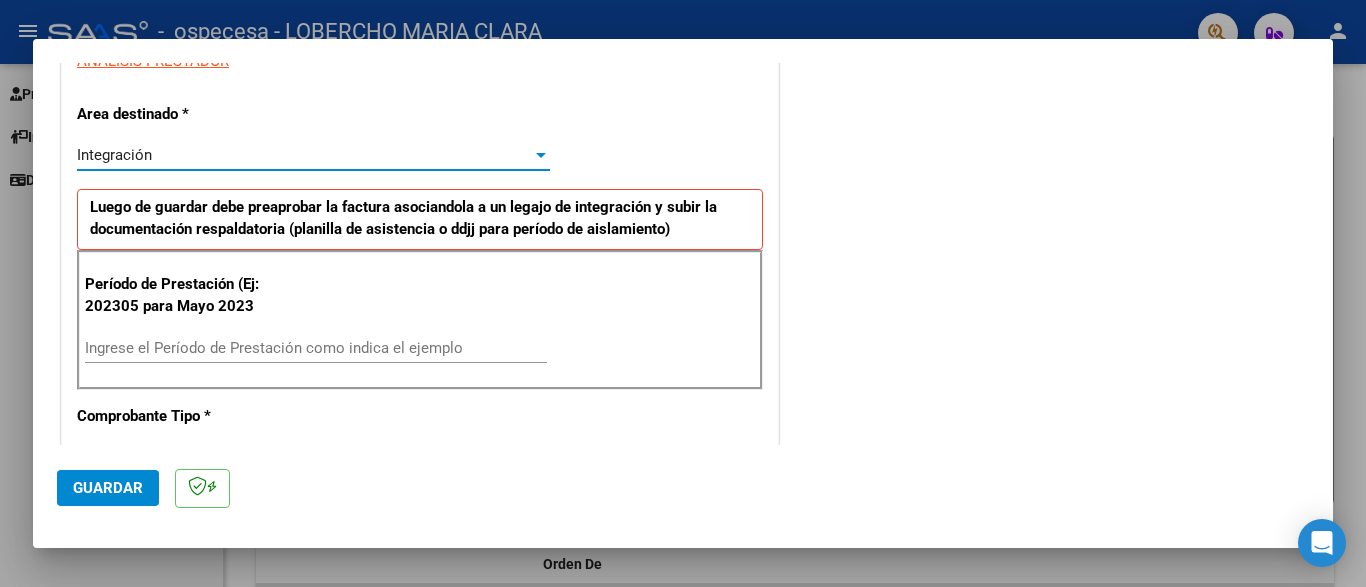 click on "Integración" at bounding box center (304, 155) 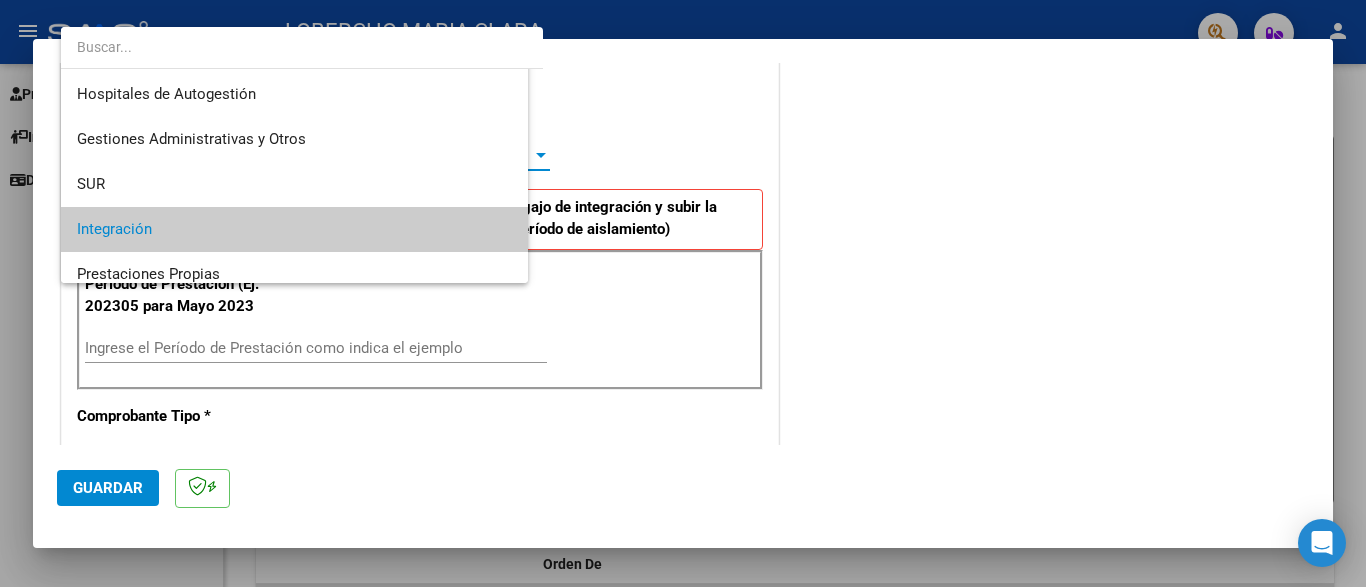 scroll, scrollTop: 74, scrollLeft: 0, axis: vertical 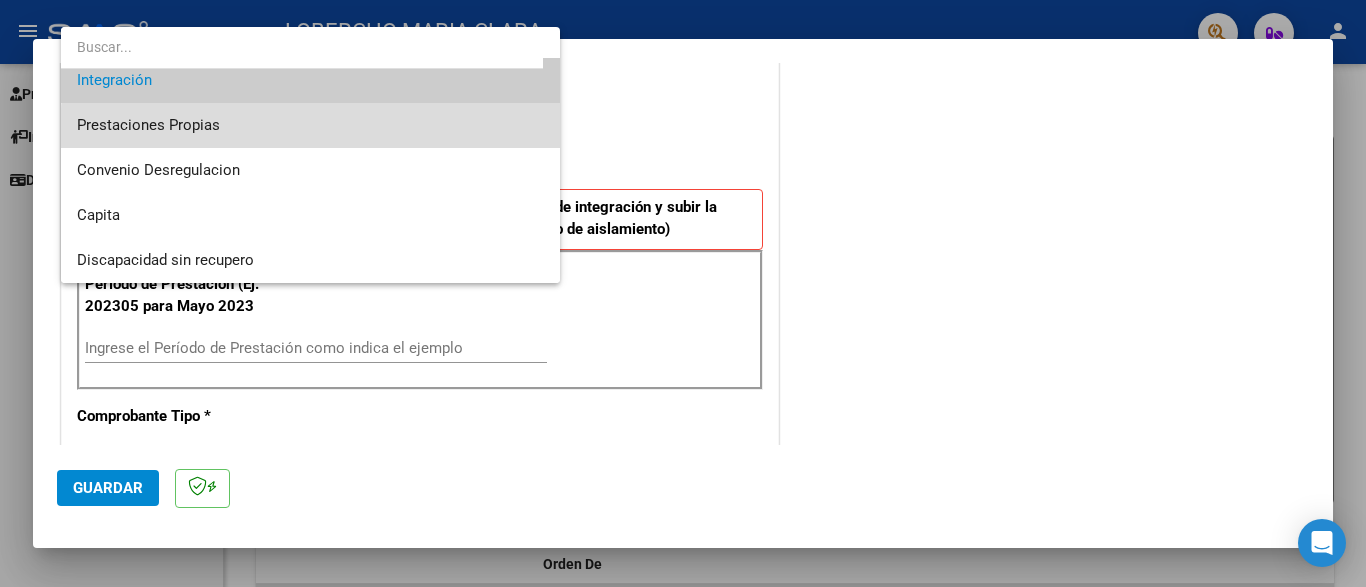 click on "Prestaciones Propias" at bounding box center (310, 125) 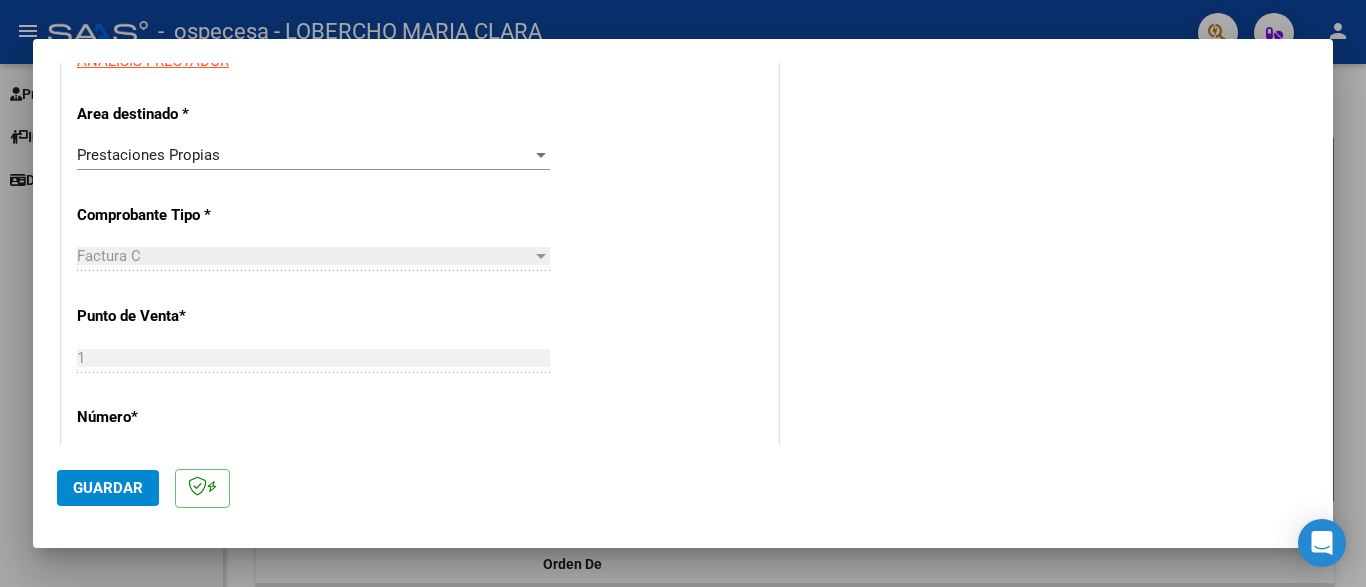 scroll, scrollTop: 394, scrollLeft: 0, axis: vertical 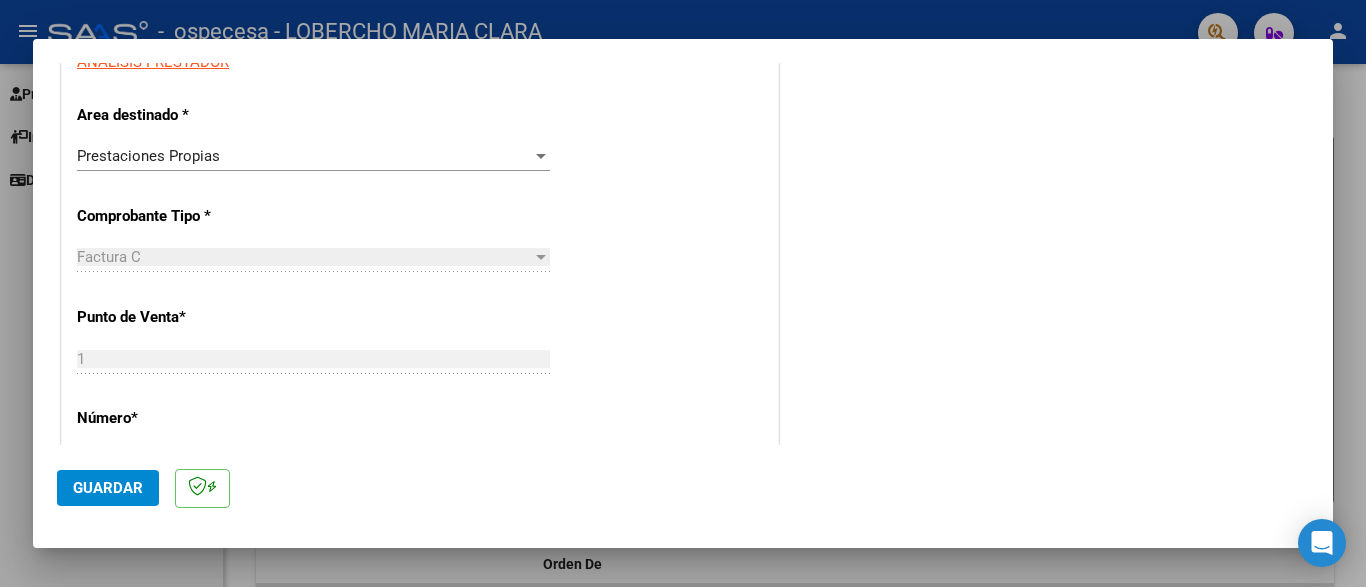 click on "CUIT  *   27-37353561-9 Ingresar CUIT  ANALISIS PRESTADOR  Area destinado * Prestaciones Propias Seleccionar Area  Comprobante Tipo * Factura C Seleccionar Tipo Punto de Venta  *   1 Ingresar el Nro.  Número  *   969 Ingresar el Nro.  Monto  *   $ 123.706,10 Ingresar el monto  Fecha del Cpbt.  *   2025-08-04 Ingresar la fecha  CAE / CAEA (no ingrese CAI)    75319955818300 Ingresar el CAE o CAEA (no ingrese CAI)  Fecha de Vencimiento    2025-08-14 Ingresar la fecha  Ref. Externa    Ingresar la ref.  N° Liquidación    Ingresar el N° Liquidación" at bounding box center [420, 553] 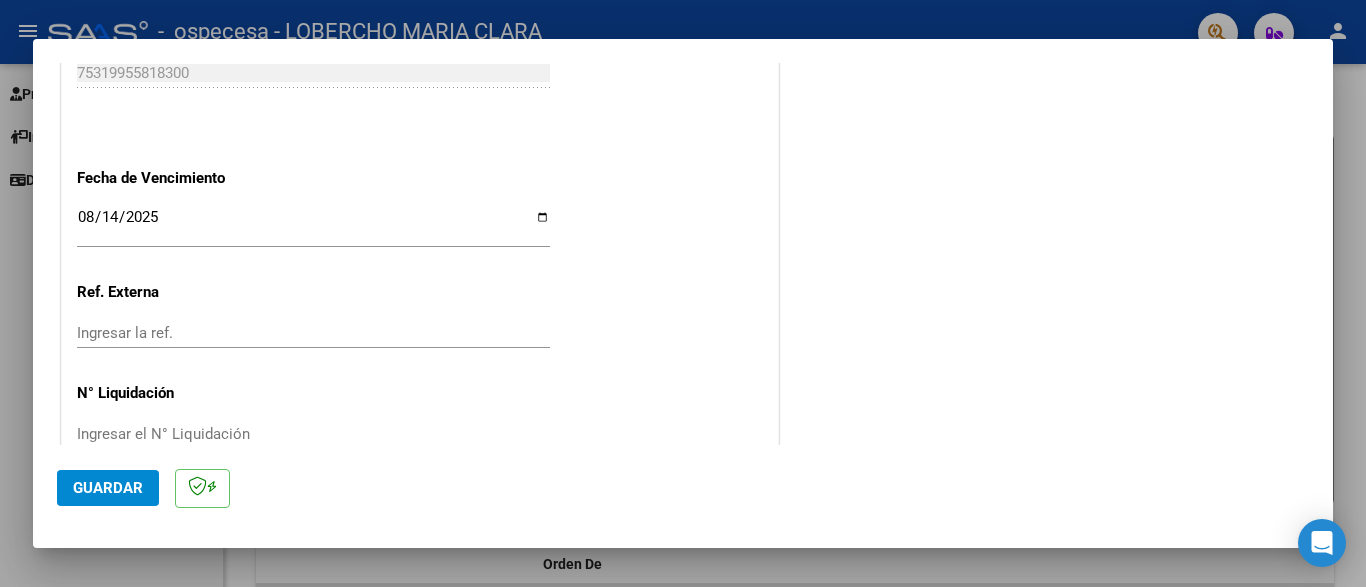 scroll, scrollTop: 1115, scrollLeft: 0, axis: vertical 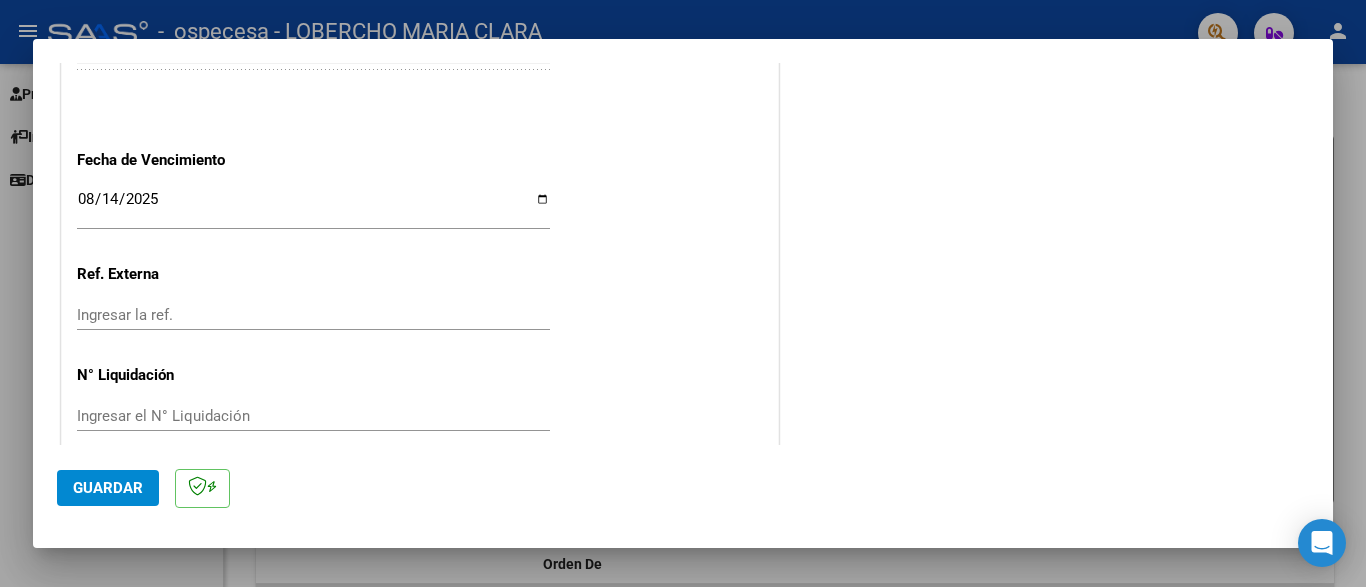 drag, startPoint x: 1326, startPoint y: 355, endPoint x: 1307, endPoint y: 98, distance: 257.7014 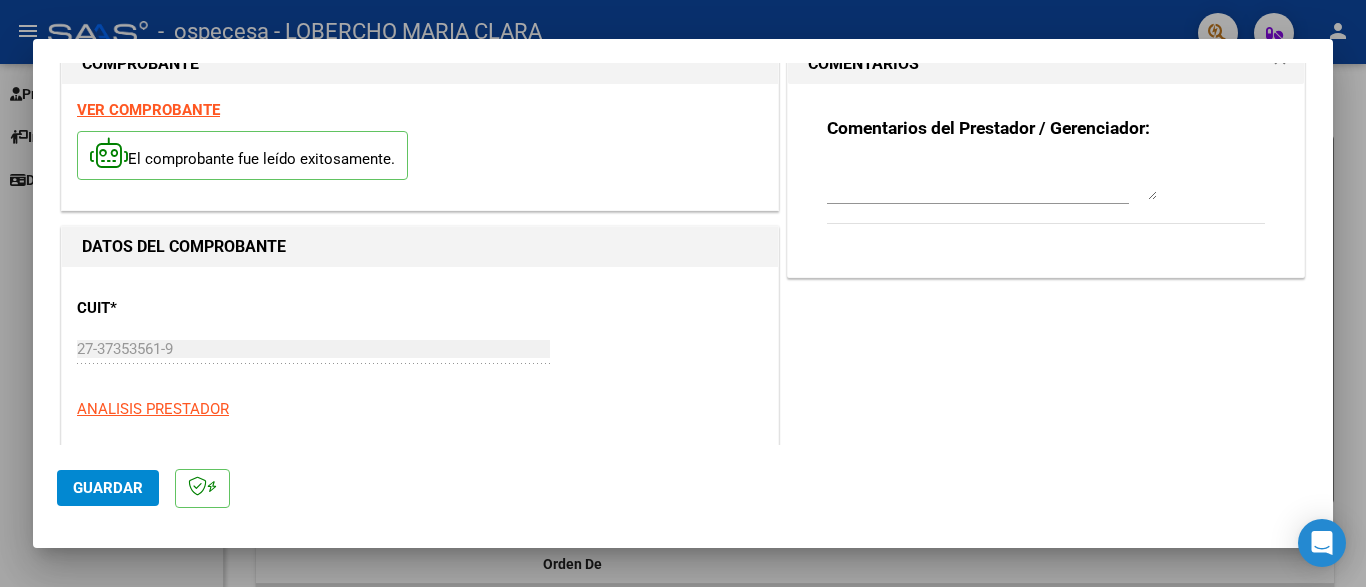 scroll, scrollTop: 0, scrollLeft: 0, axis: both 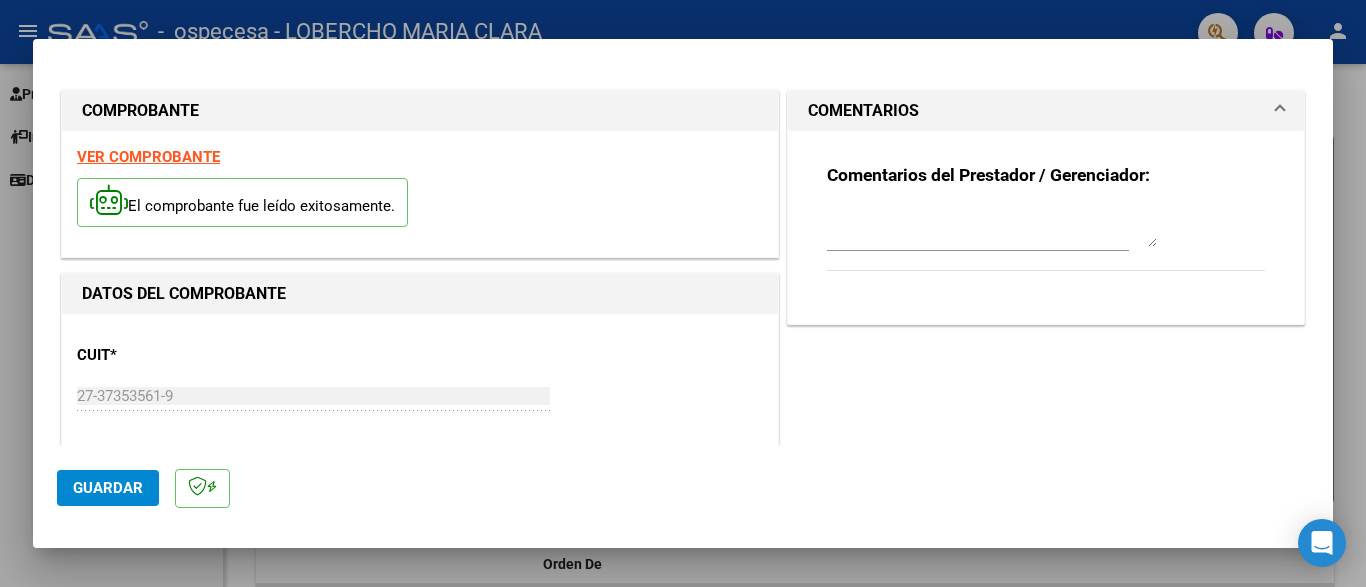 click on "El comprobante fue leído exitosamente." at bounding box center (242, 202) 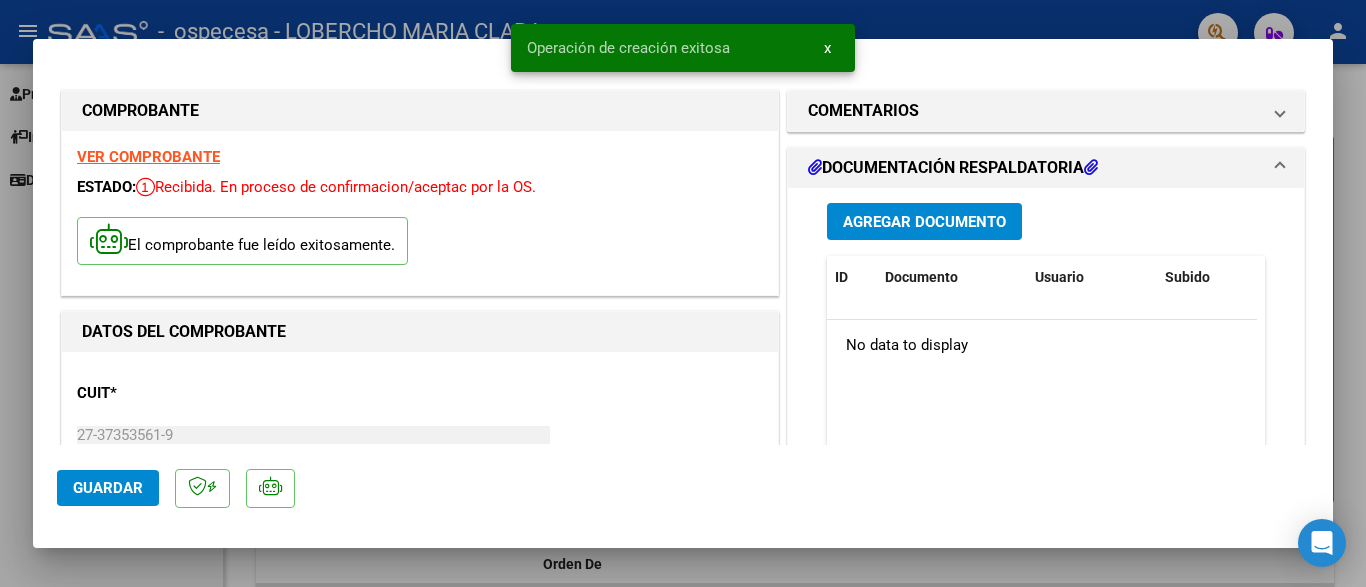 click on "ID Documento Usuario Subido Acción" at bounding box center [1042, 288] 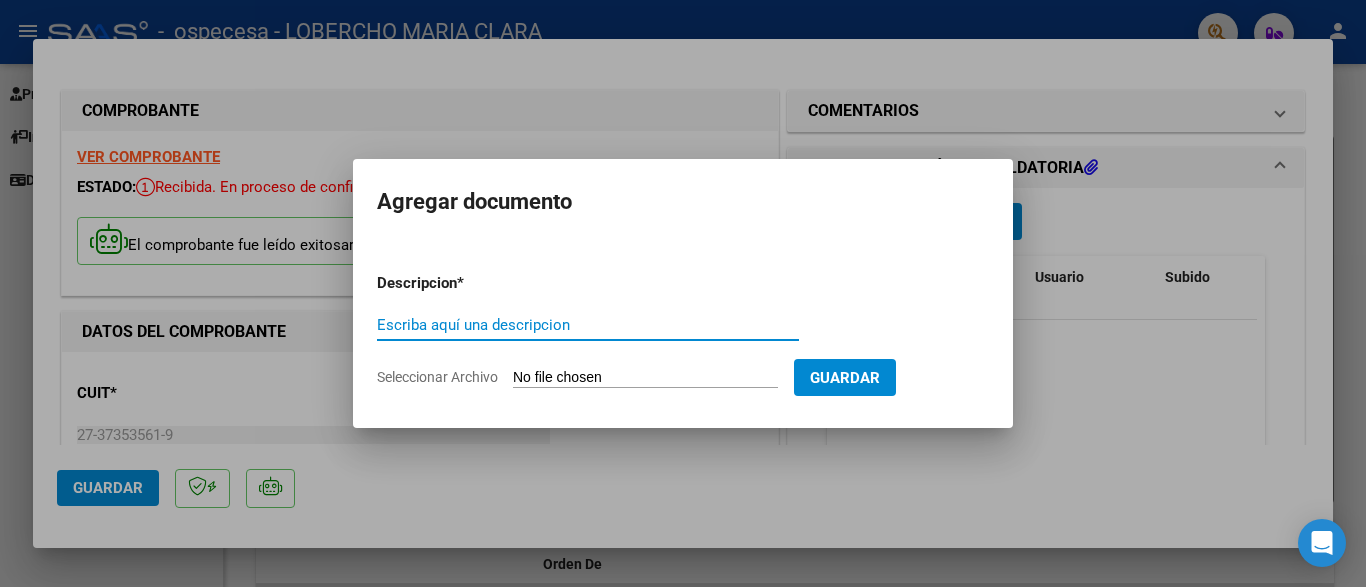 click on "Escriba aquí una descripcion" at bounding box center (588, 325) 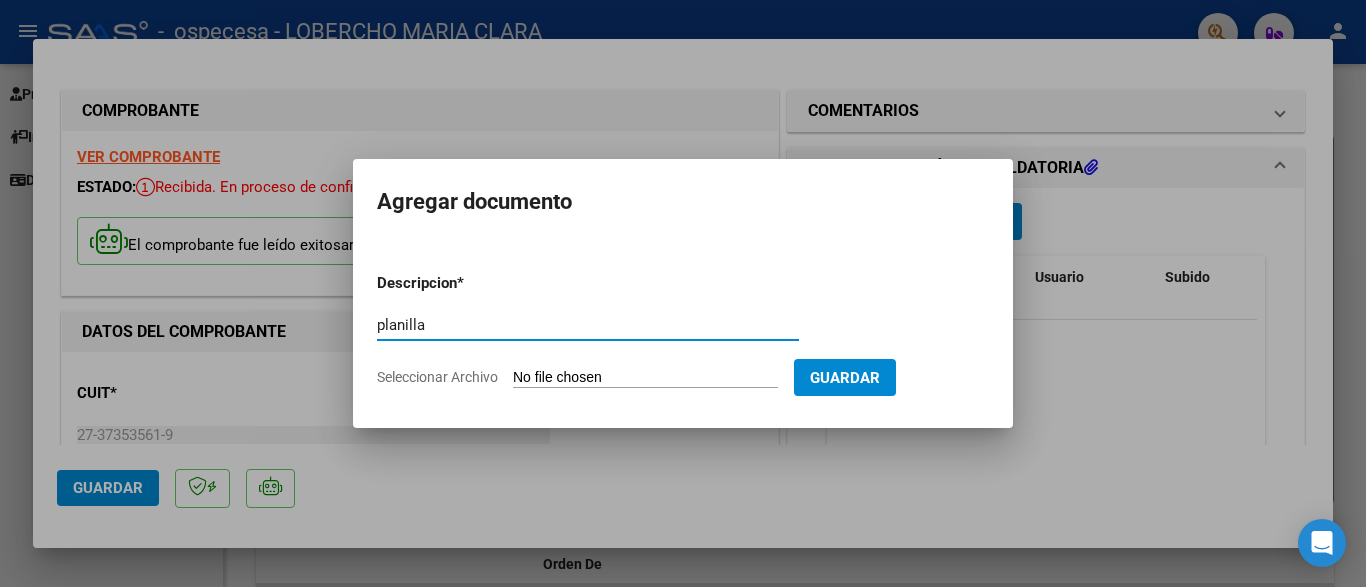type on "planilla" 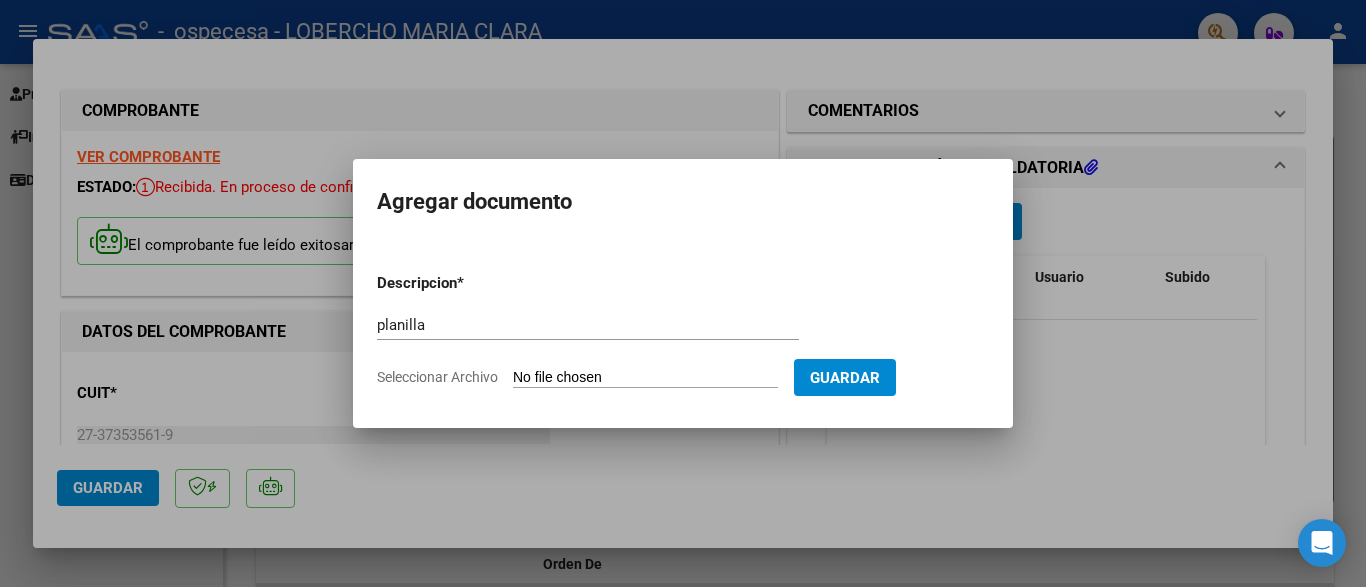 click on "Seleccionar Archivo" at bounding box center (645, 378) 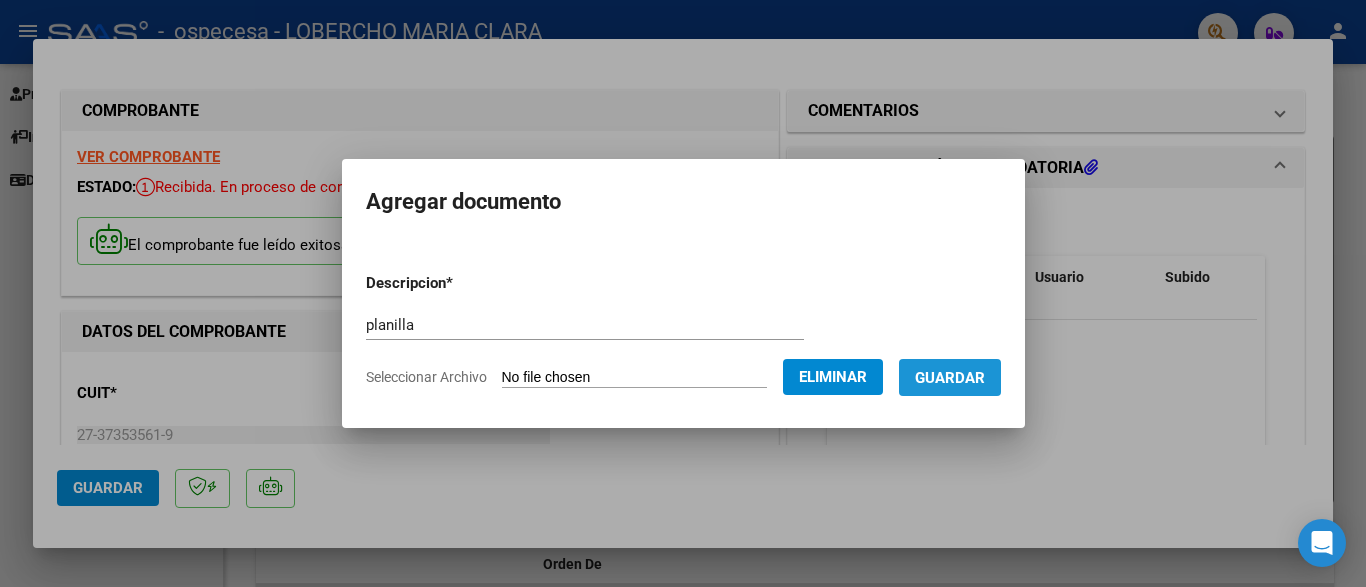 click on "Guardar" at bounding box center (950, 378) 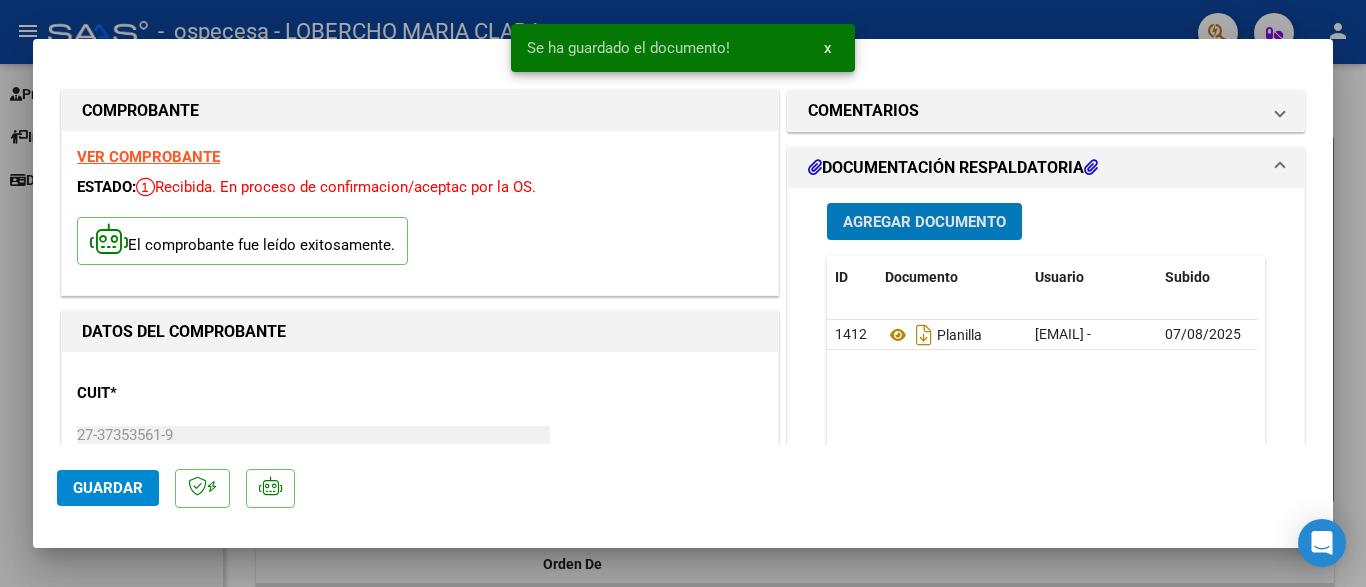 click on "Guardar" 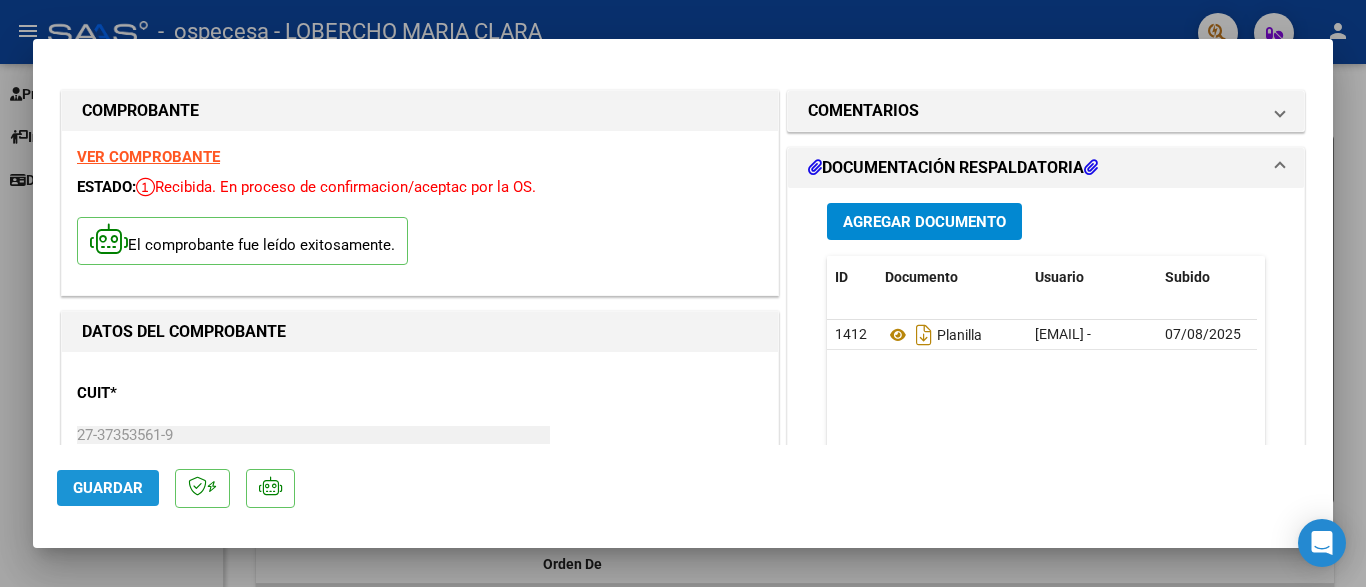 click on "Guardar" 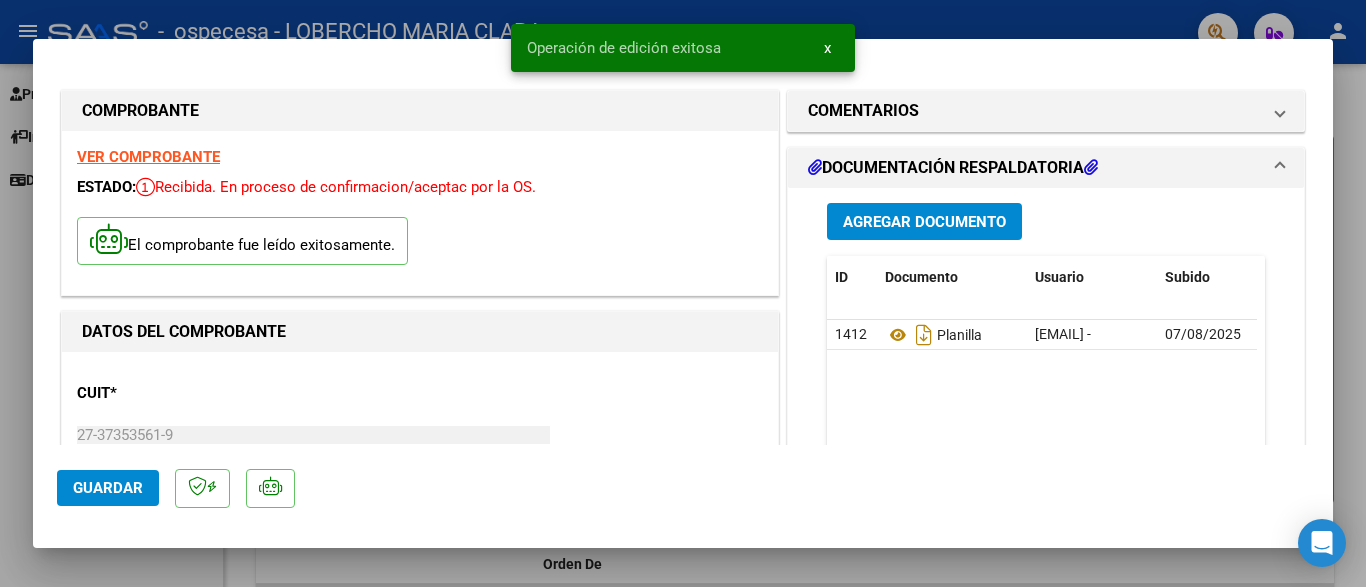click at bounding box center [683, 293] 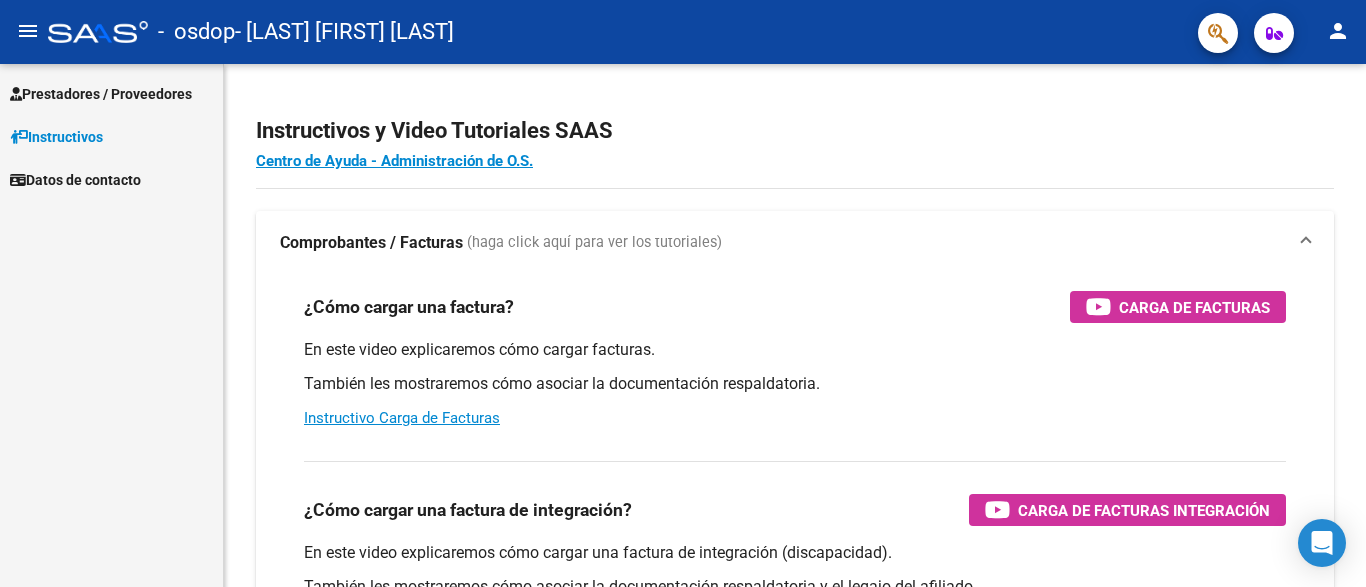 scroll, scrollTop: 0, scrollLeft: 0, axis: both 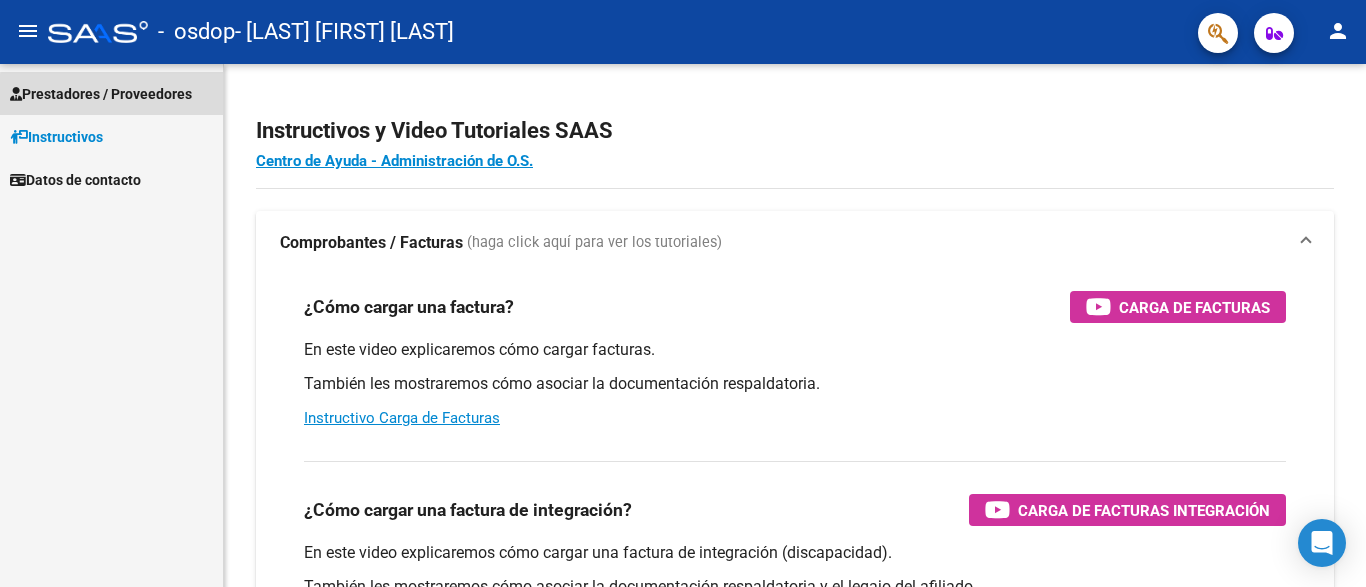 click on "Prestadores / Proveedores" at bounding box center [101, 94] 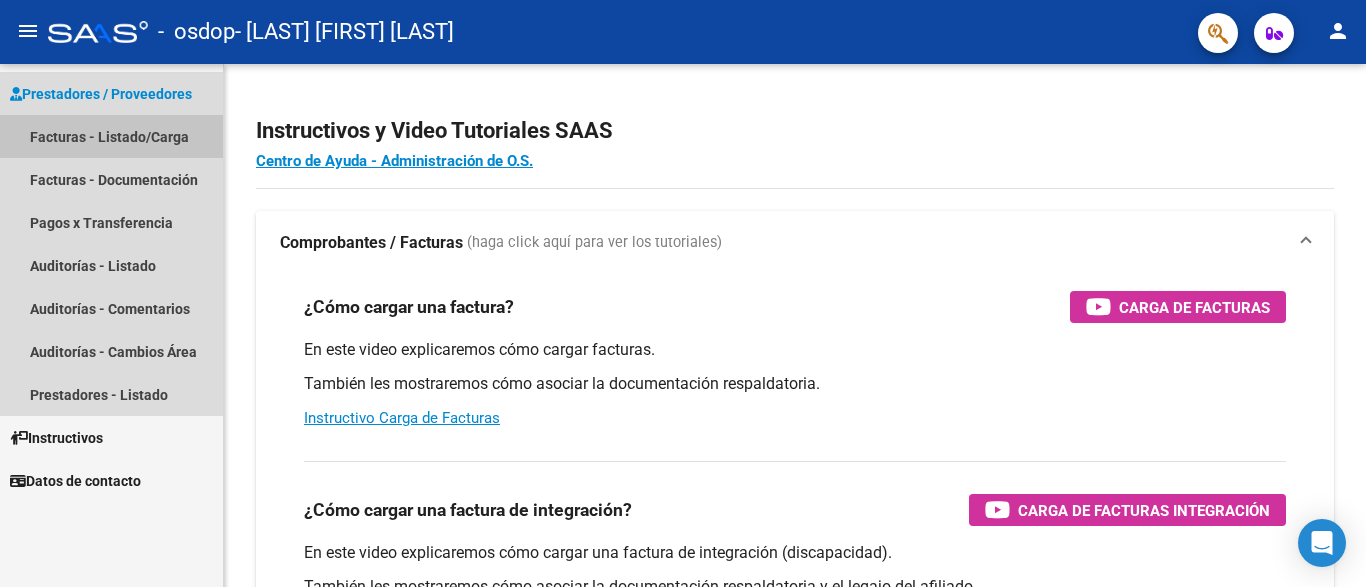 click on "Facturas - Listado/Carga" at bounding box center [111, 136] 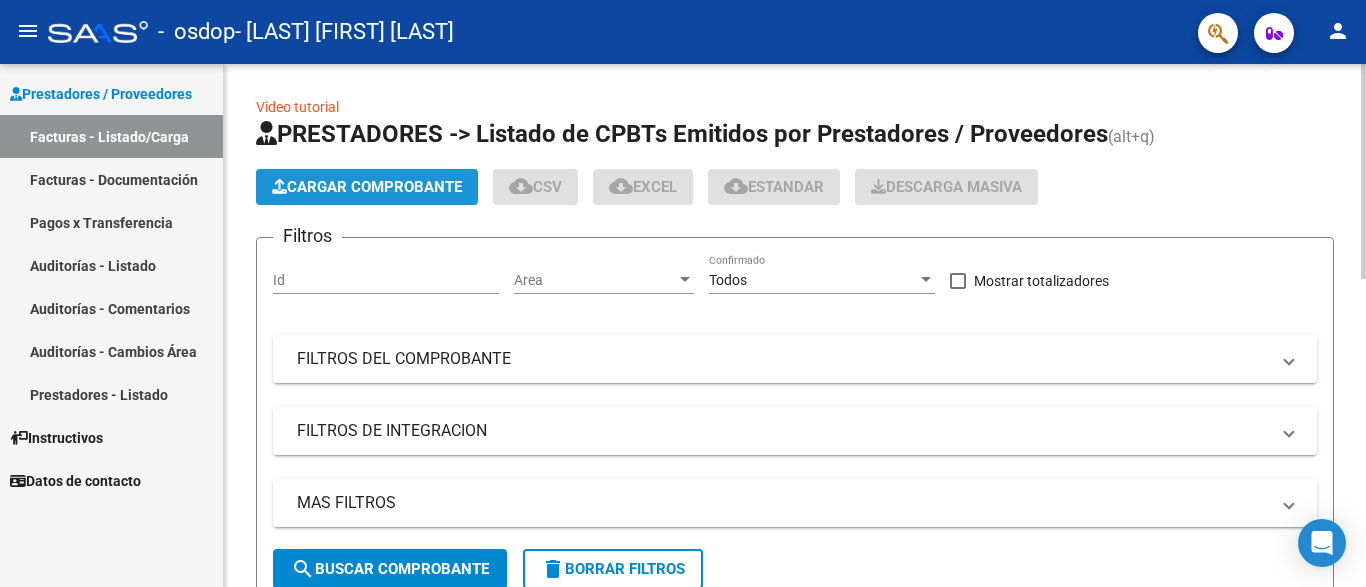 click on "Cargar Comprobante" 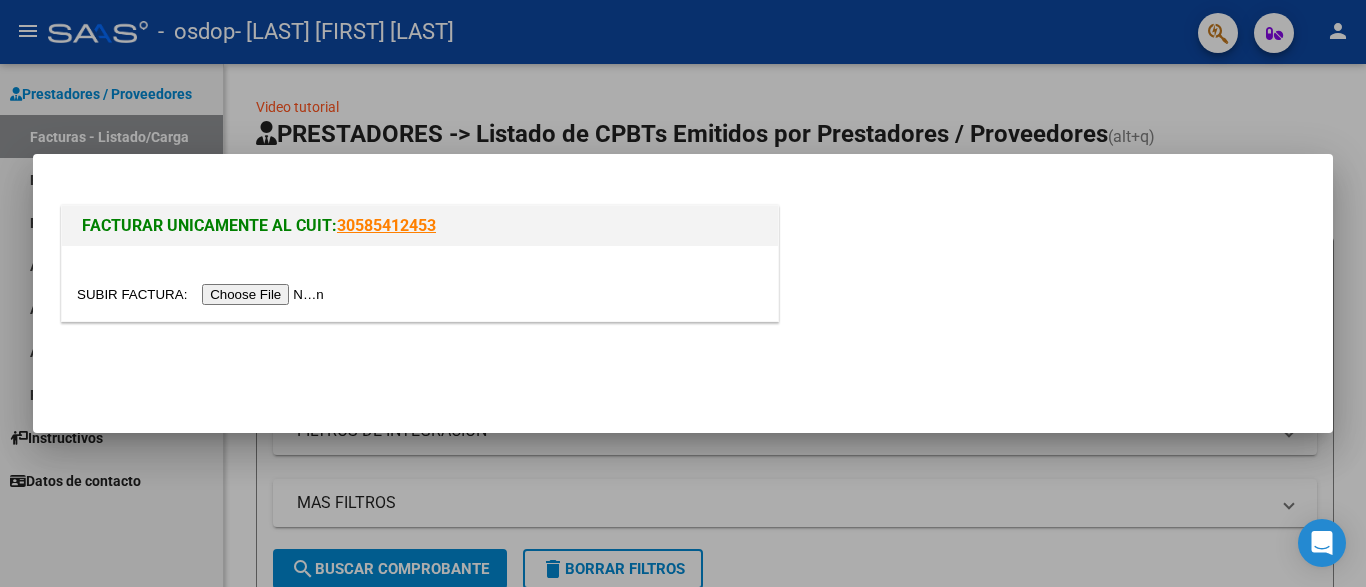 click at bounding box center [203, 294] 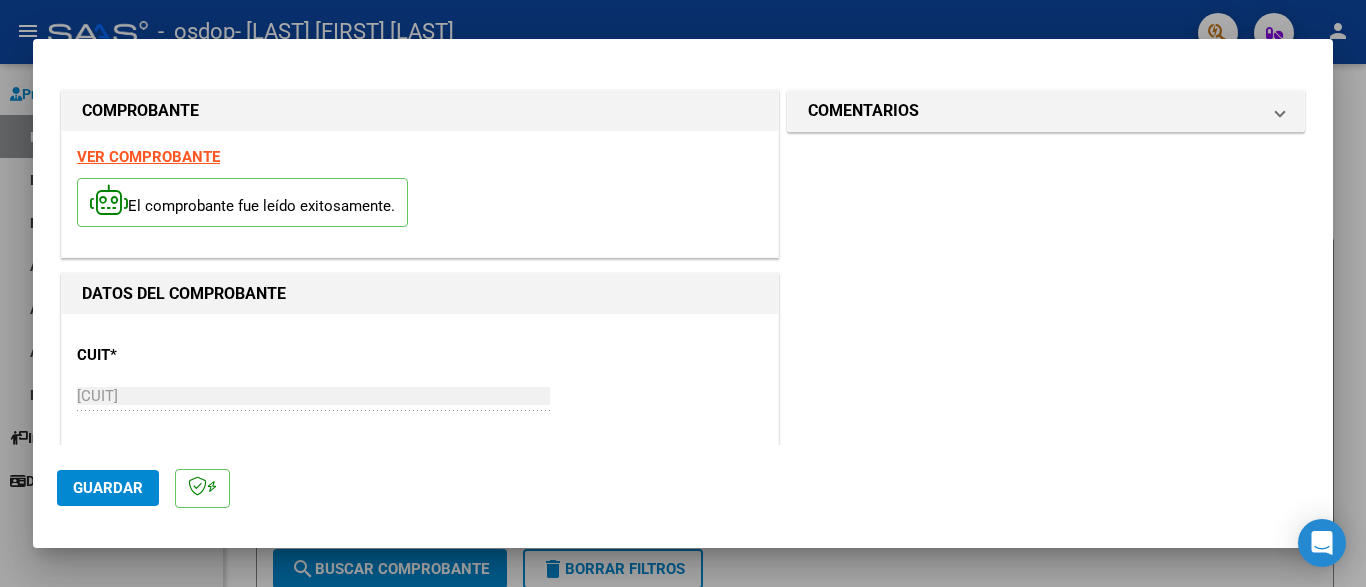click on "COMENTARIOS Comentarios del Prestador / Gerenciador:" at bounding box center (1046, 936) 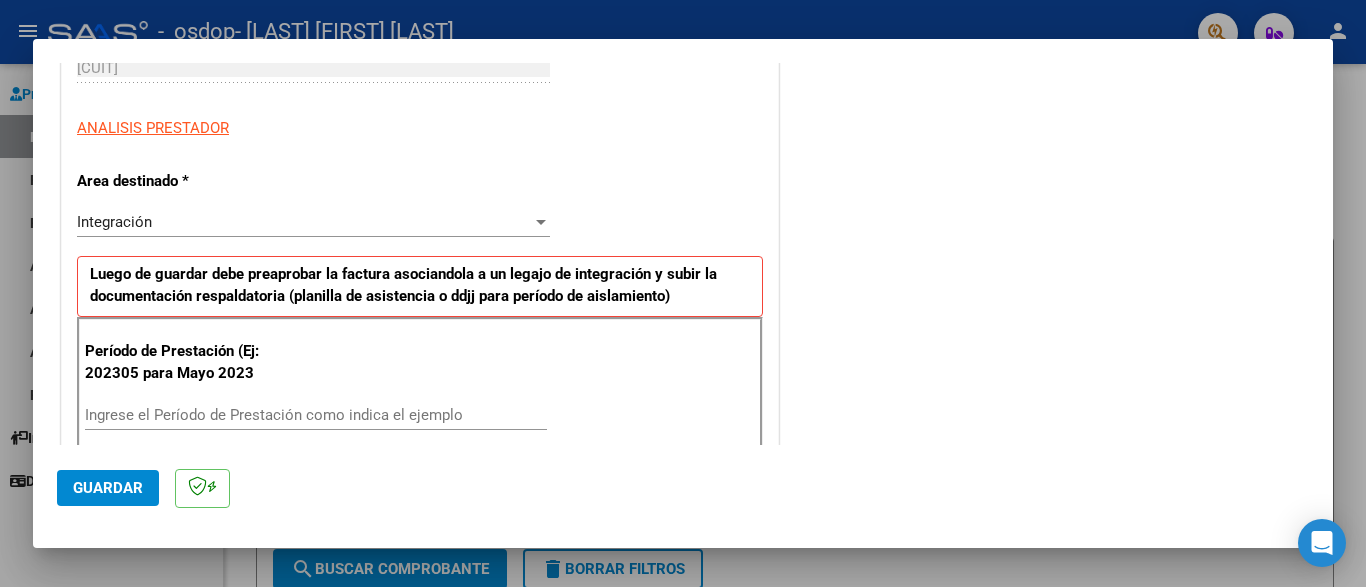 scroll, scrollTop: 378, scrollLeft: 0, axis: vertical 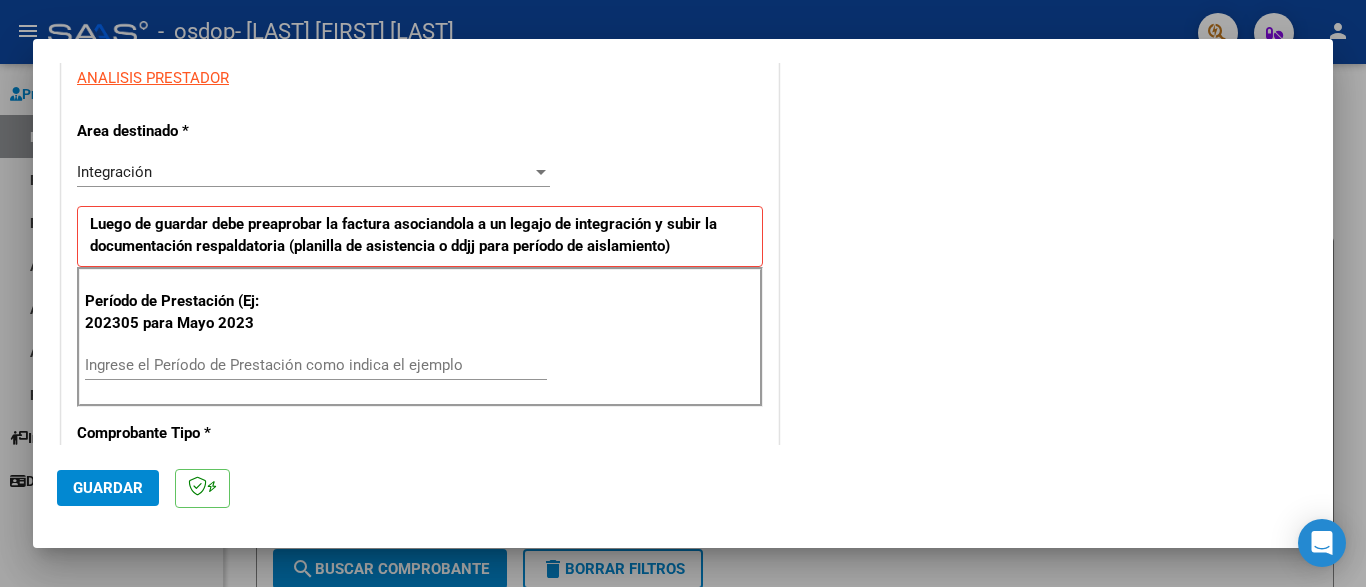 click on "Integración" at bounding box center [304, 172] 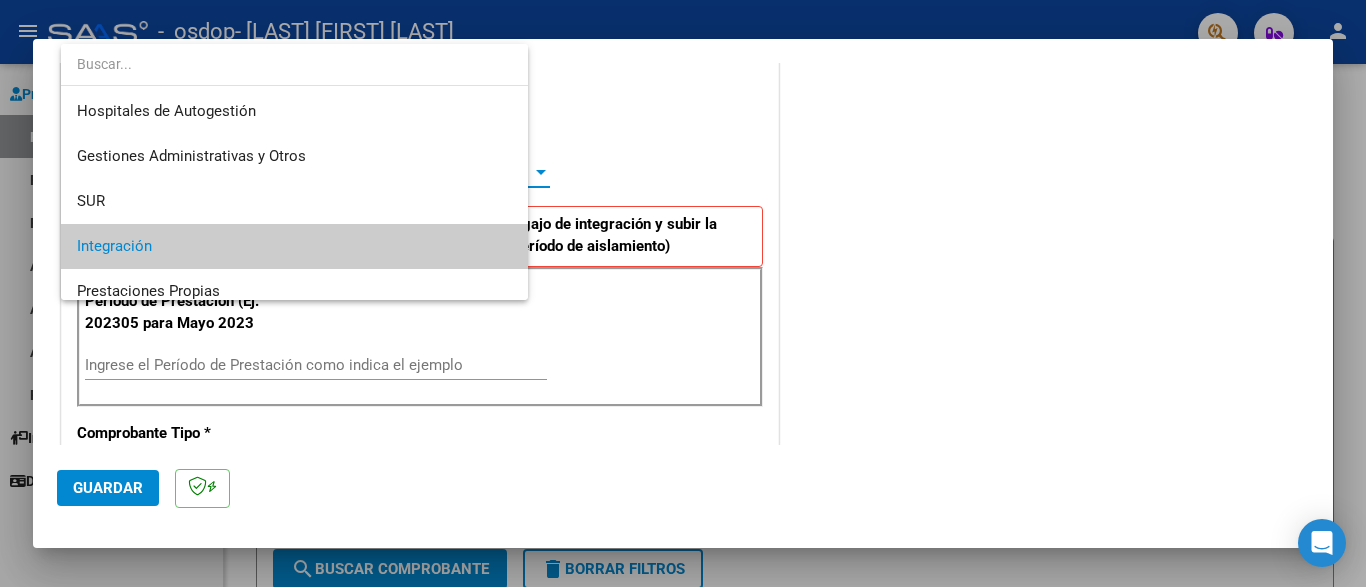 scroll, scrollTop: 74, scrollLeft: 0, axis: vertical 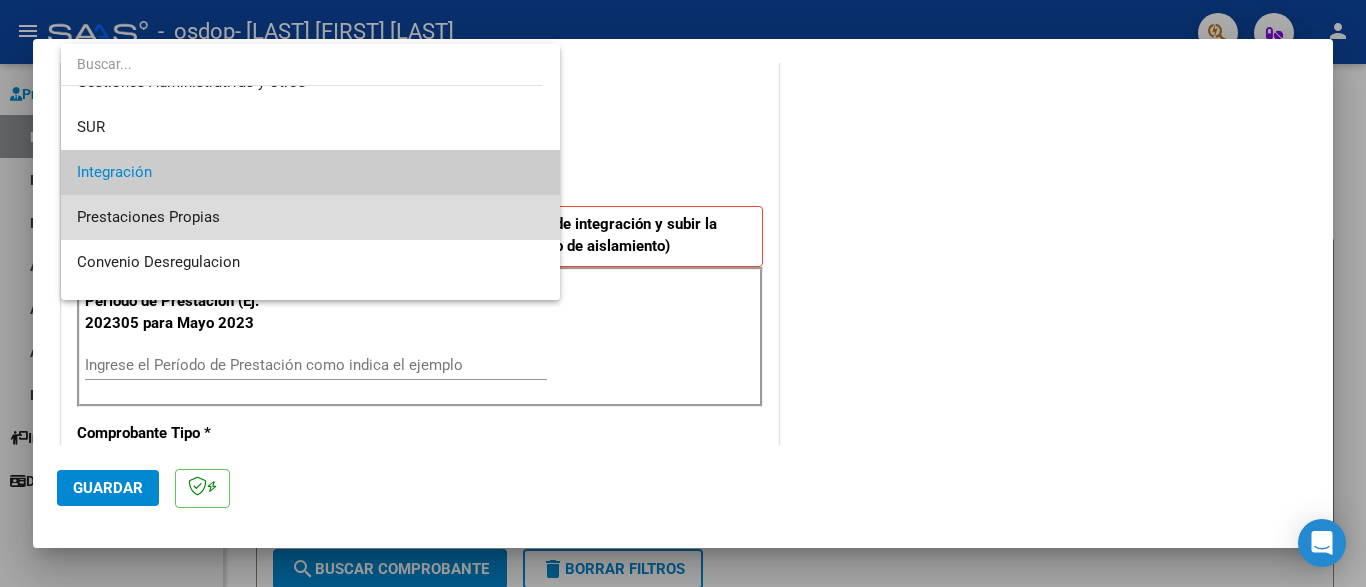 click on "Prestaciones Propias" at bounding box center (310, 217) 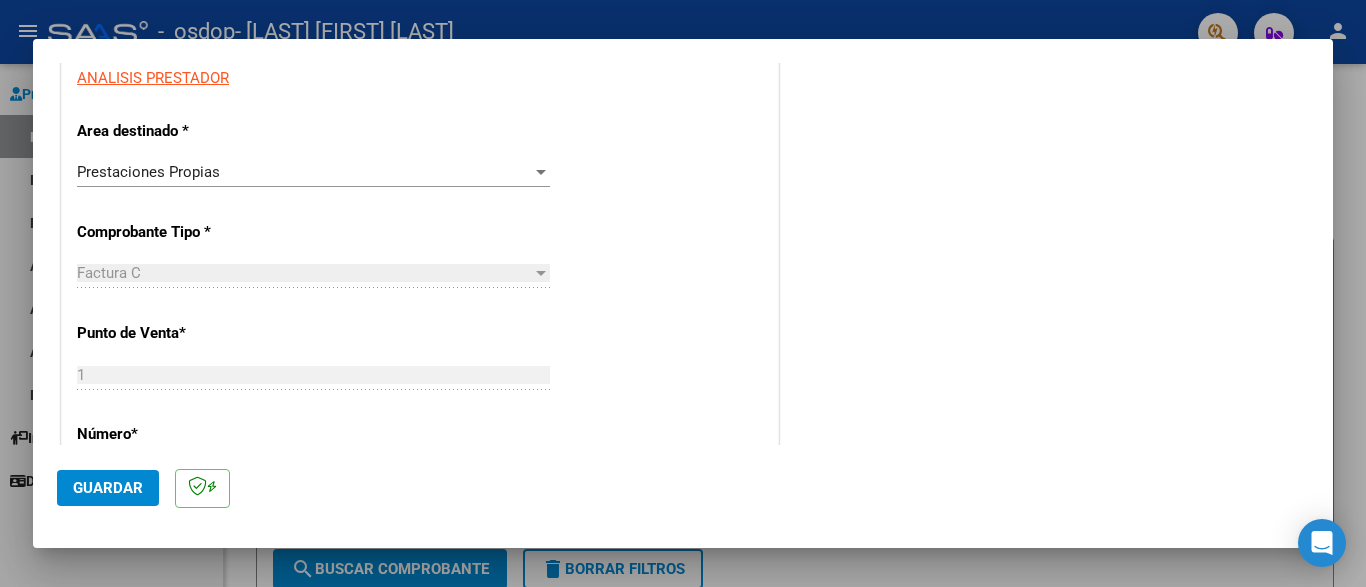 click on "CUIT * [CUIT] Ingresar CUIT ANALISIS PRESTADOR Area destinado * Prestaciones Propias Seleccionar Area Comprobante Tipo * Factura C Seleccionar Tipo Punto de Venta * 1 Ingresar el Nro. Número * 974 Ingresar el Nro. Monto * $ 111.335,49 Ingresar el monto Fecha del Cpbt. * [DATE] Ingresar la fecha CAE / CAEA (no ingrese CAI) 75319960249633 Ingresar el CAE o CAEA (no ingrese CAI) Fecha de Vencimiento Ingresar la fecha Ref. Externa Ingresar la ref. N° Liquidación Ingresar el N° Liquidación" at bounding box center [420, 569] 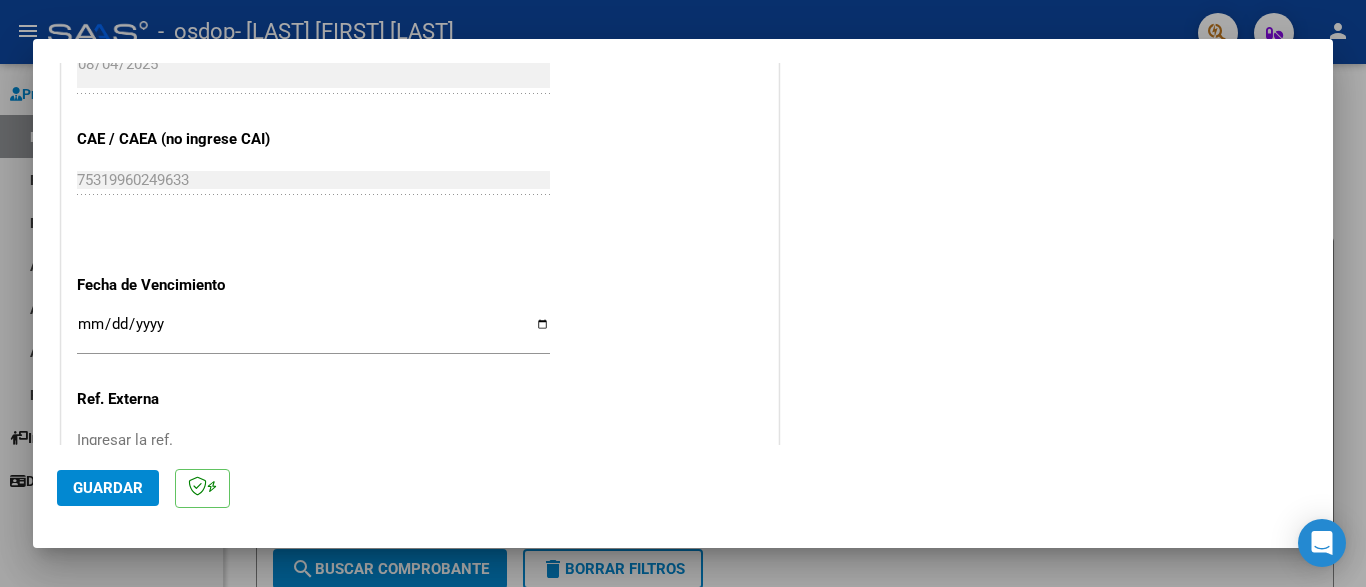 scroll, scrollTop: 1044, scrollLeft: 0, axis: vertical 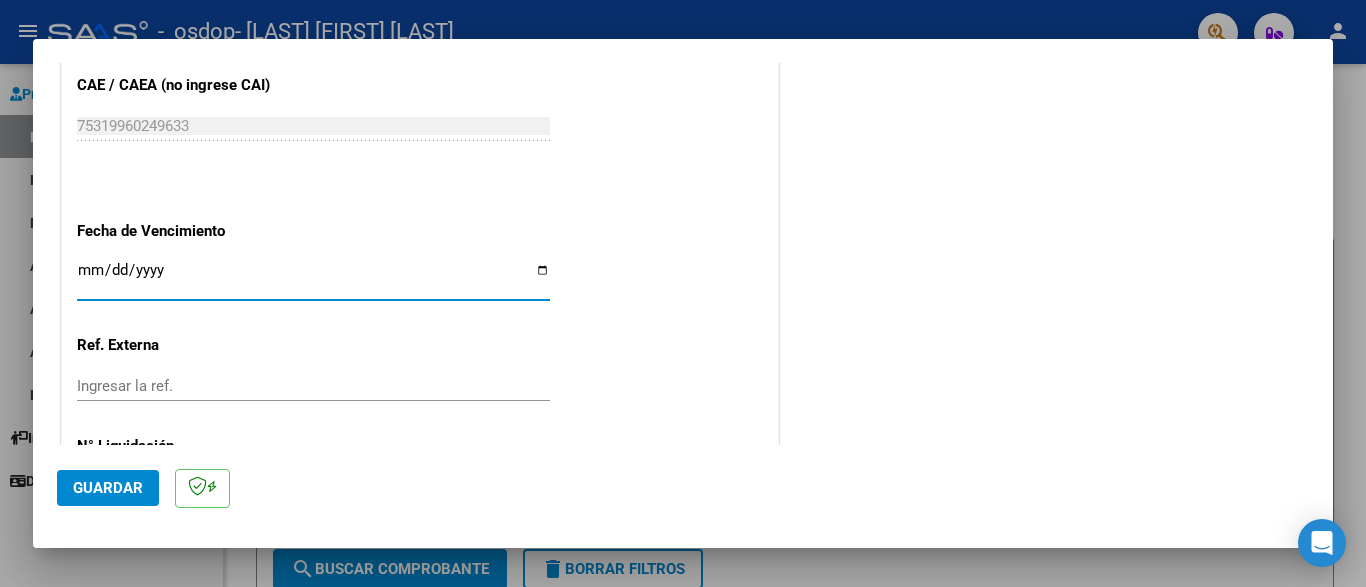 click on "Ingresar la fecha" at bounding box center (313, 278) 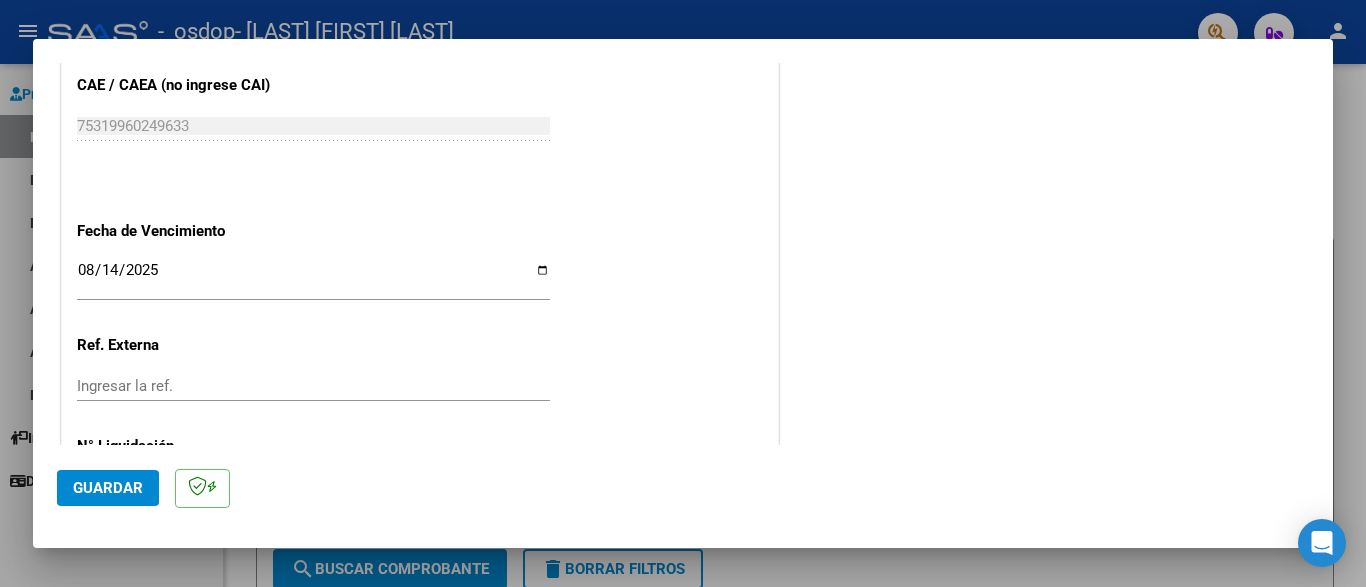 click on "Ingresar la ref." 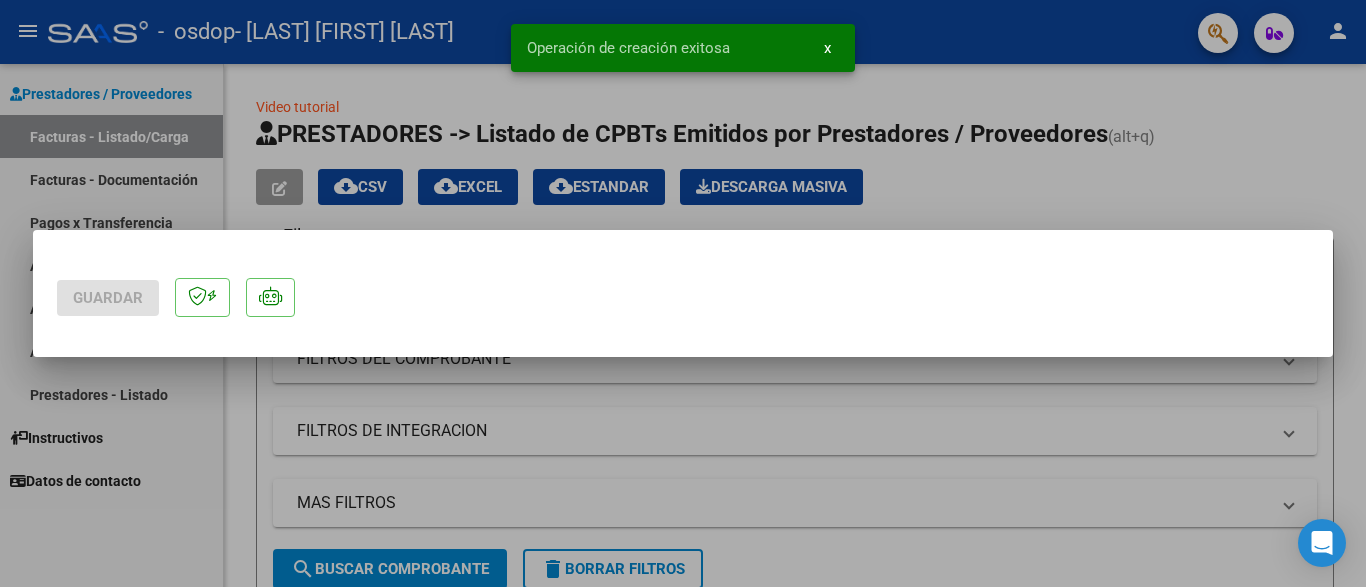 scroll, scrollTop: 0, scrollLeft: 0, axis: both 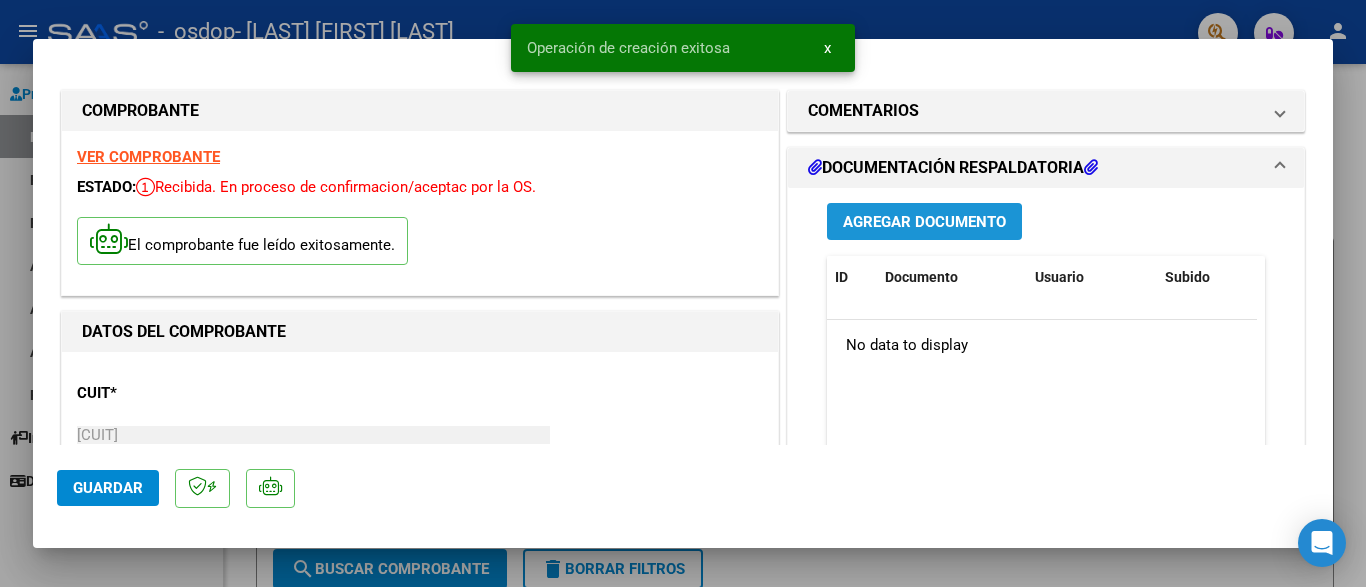 click on "Agregar Documento" at bounding box center (924, 222) 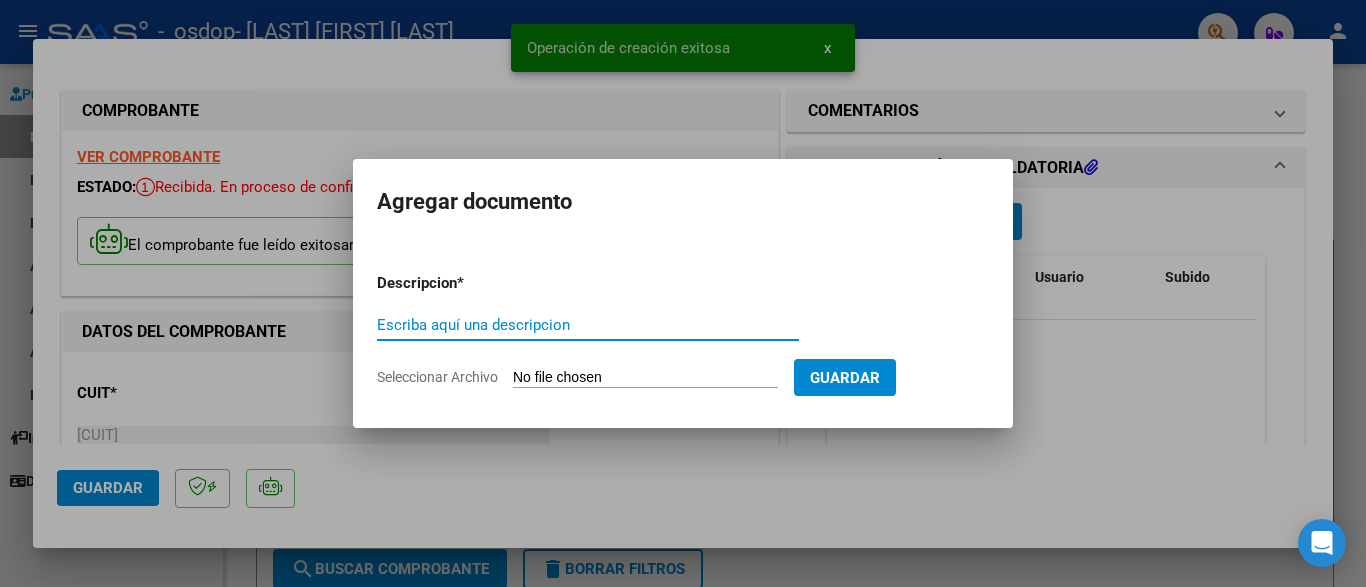 click on "Escriba aquí una descripcion" at bounding box center [588, 325] 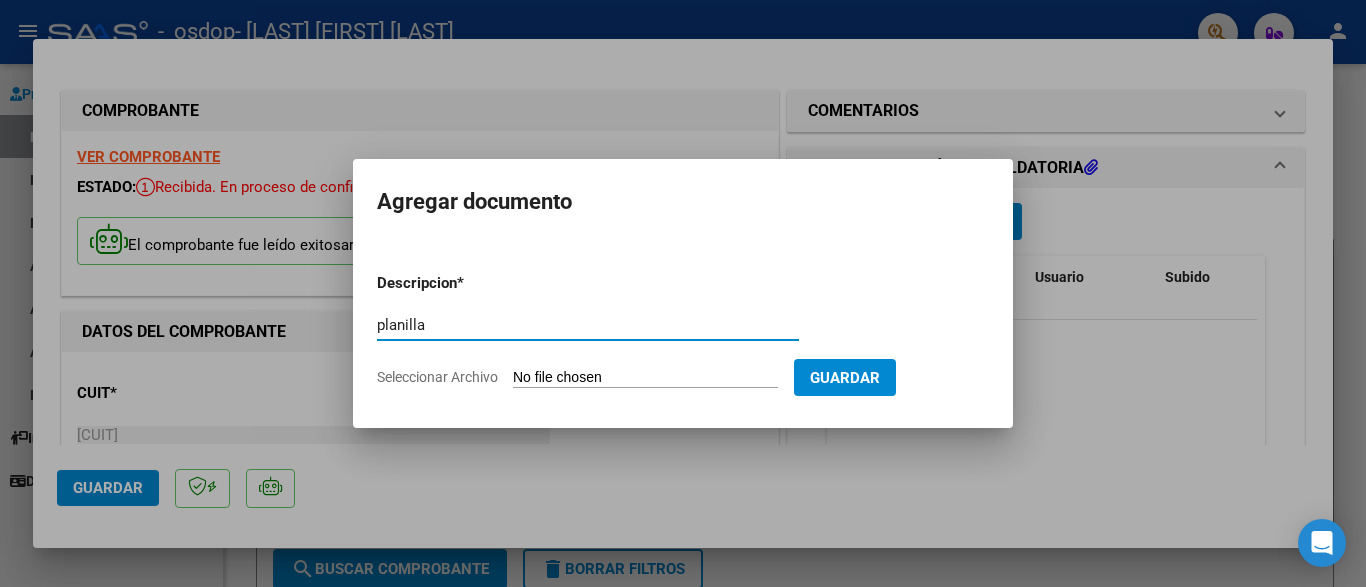 type on "planilla" 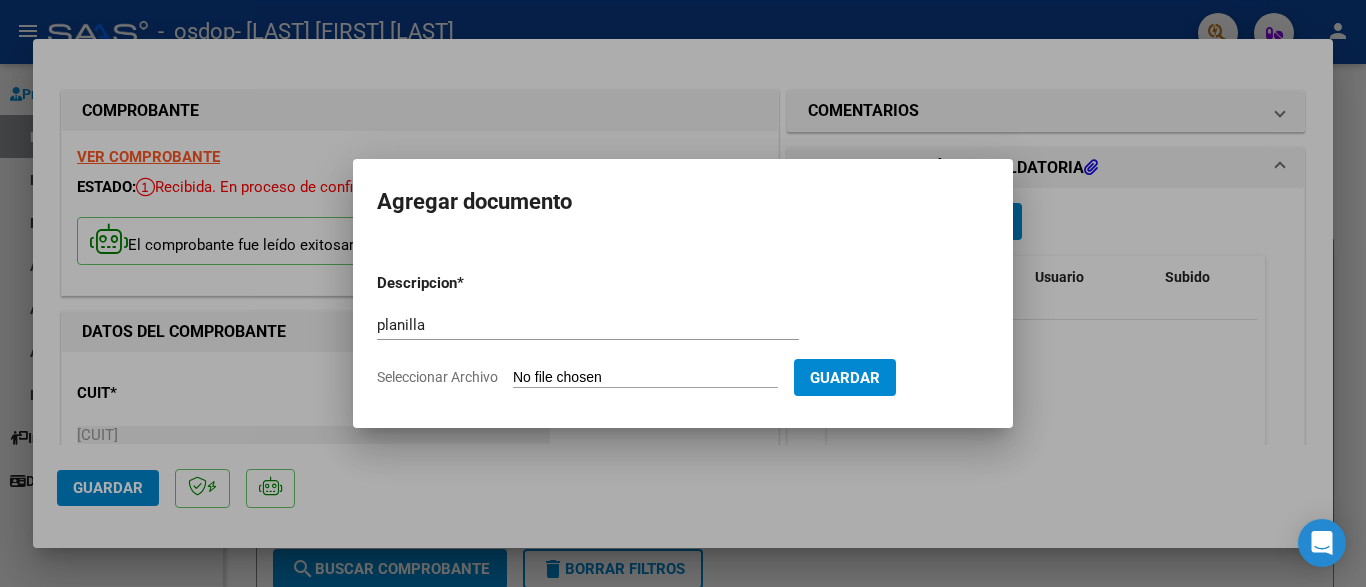 click on "Seleccionar Archivo" at bounding box center (645, 378) 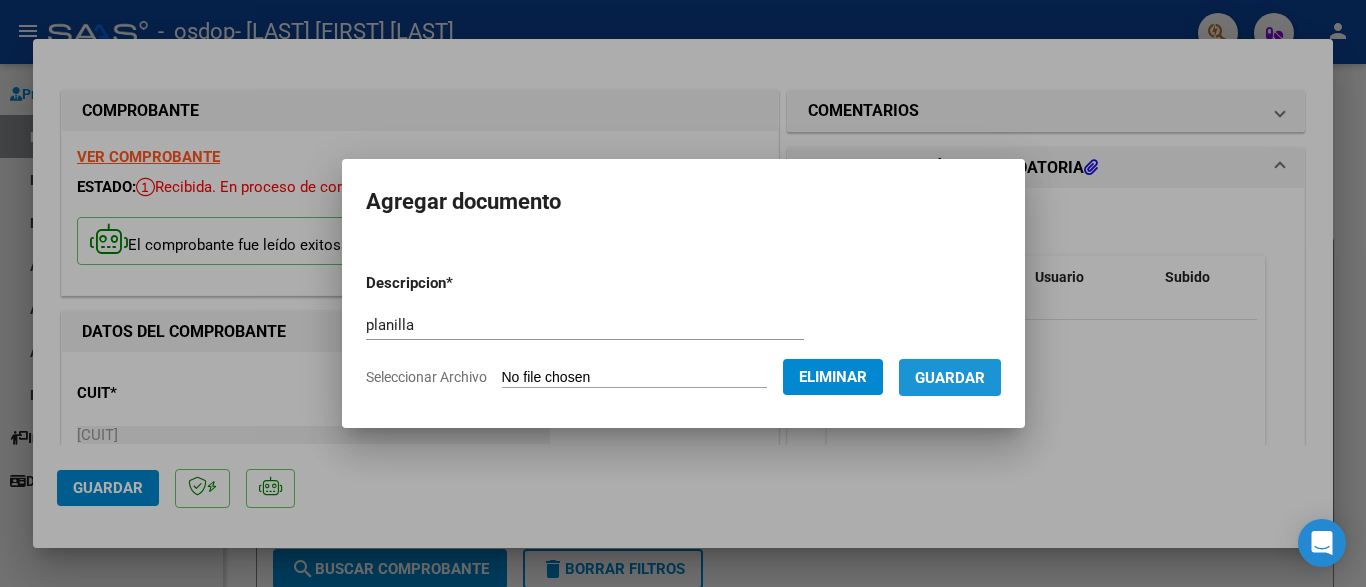 click on "Guardar" at bounding box center (950, 378) 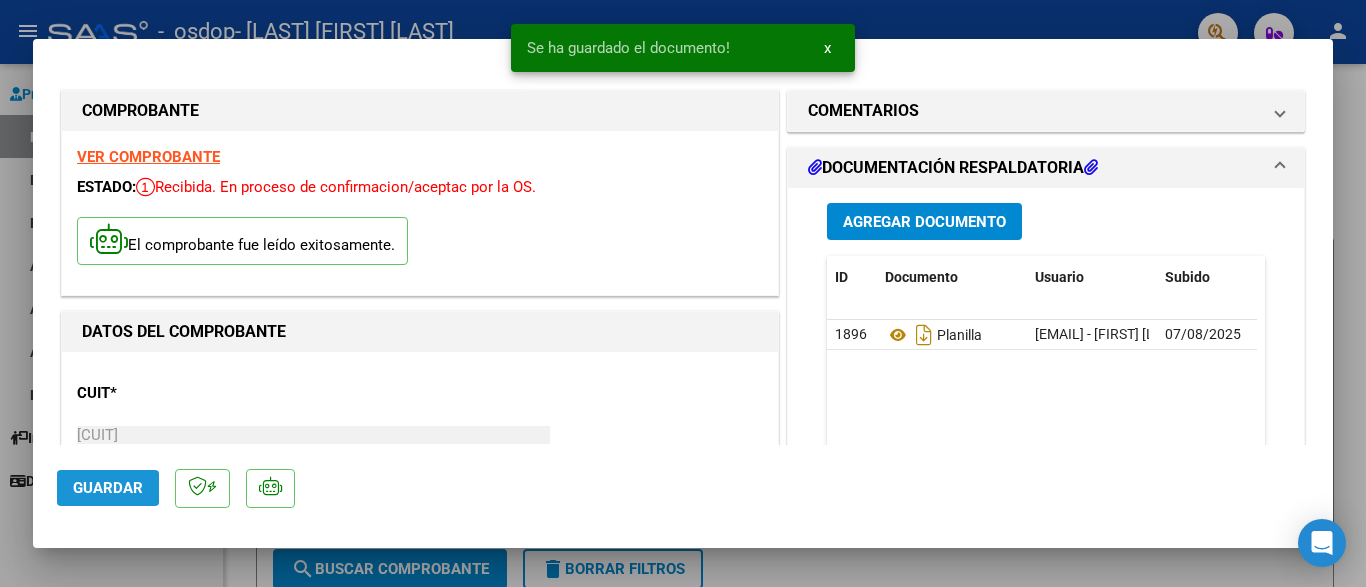 click on "Guardar" 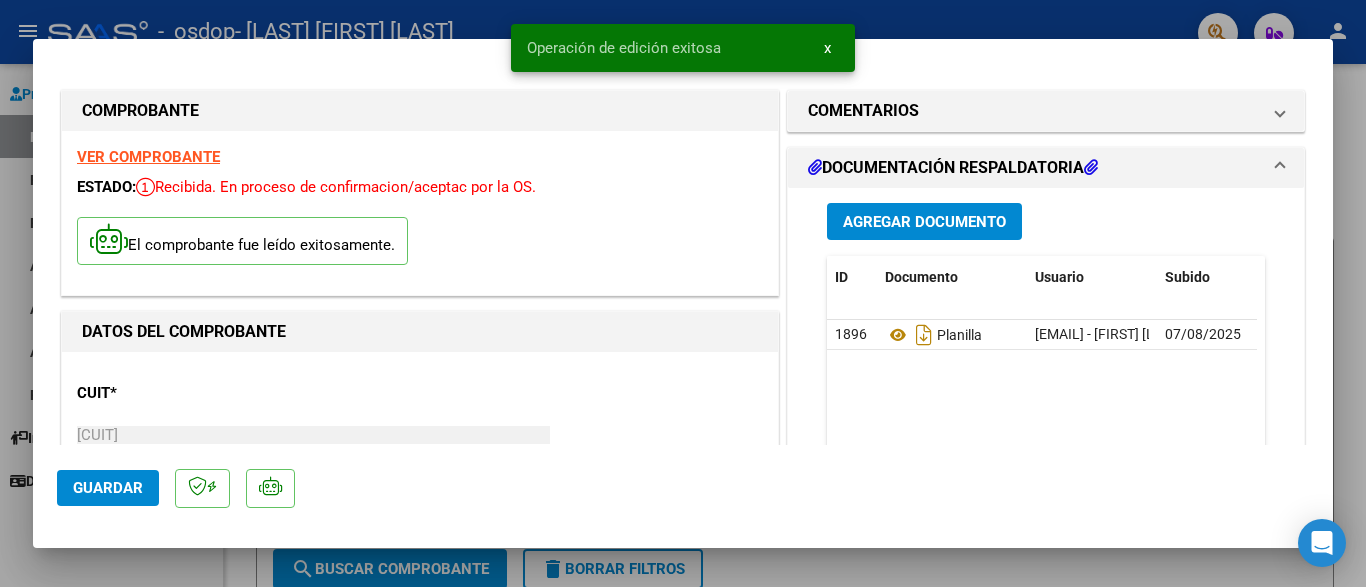 click at bounding box center (683, 293) 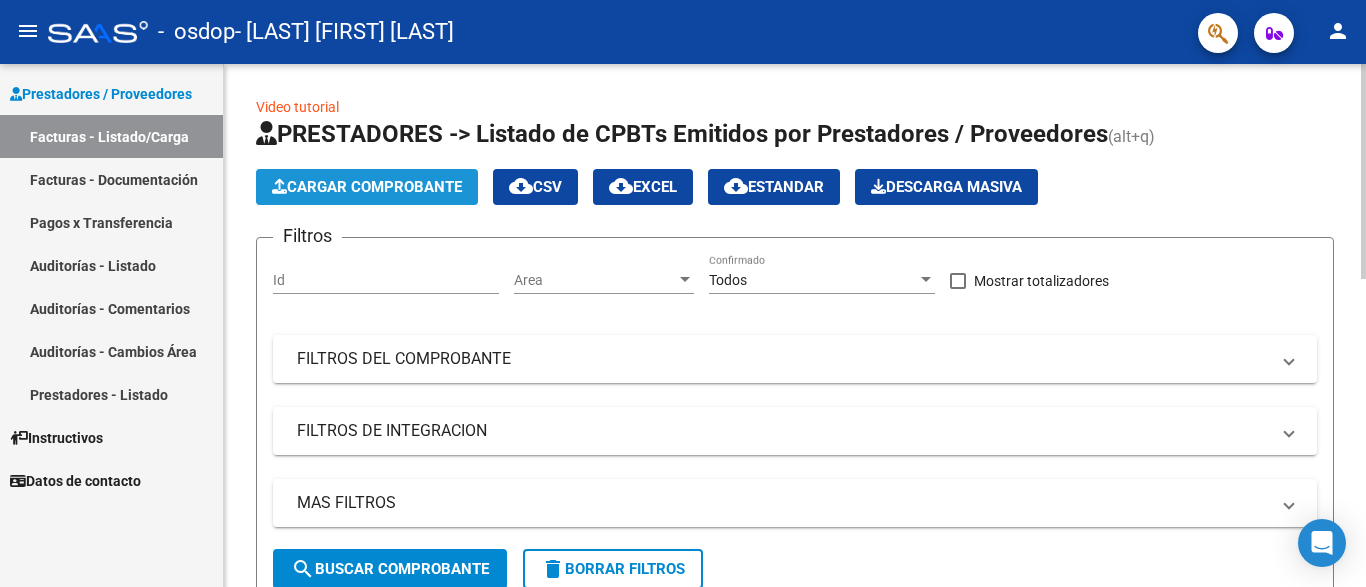 click on "Cargar Comprobante" 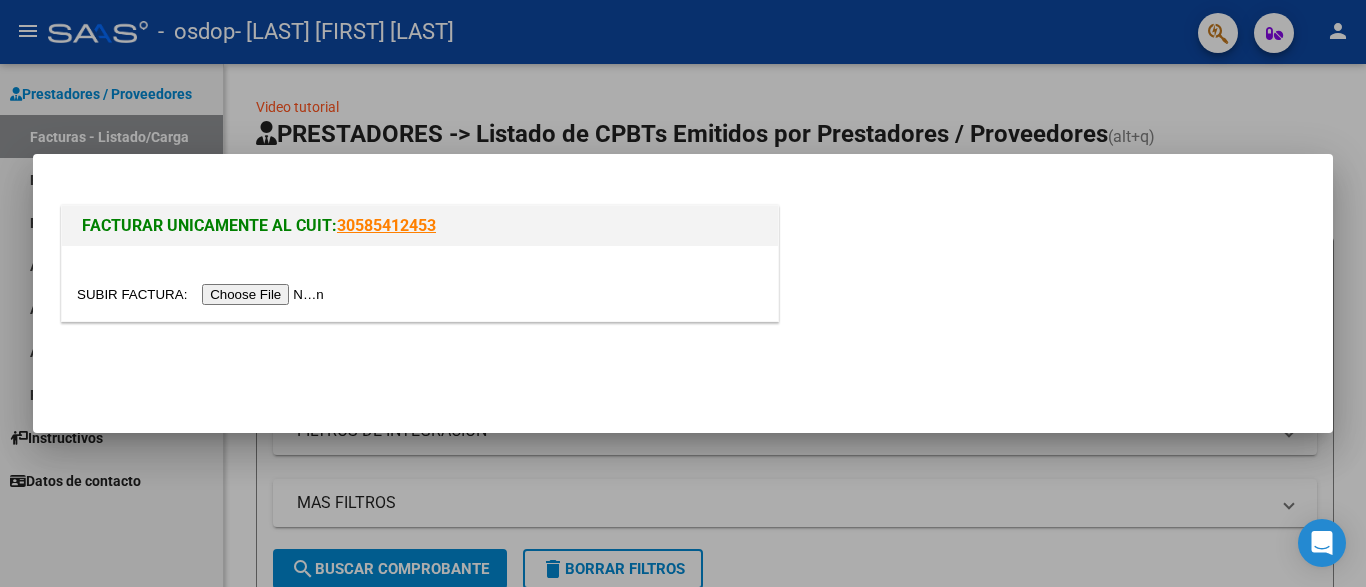 click at bounding box center (203, 294) 